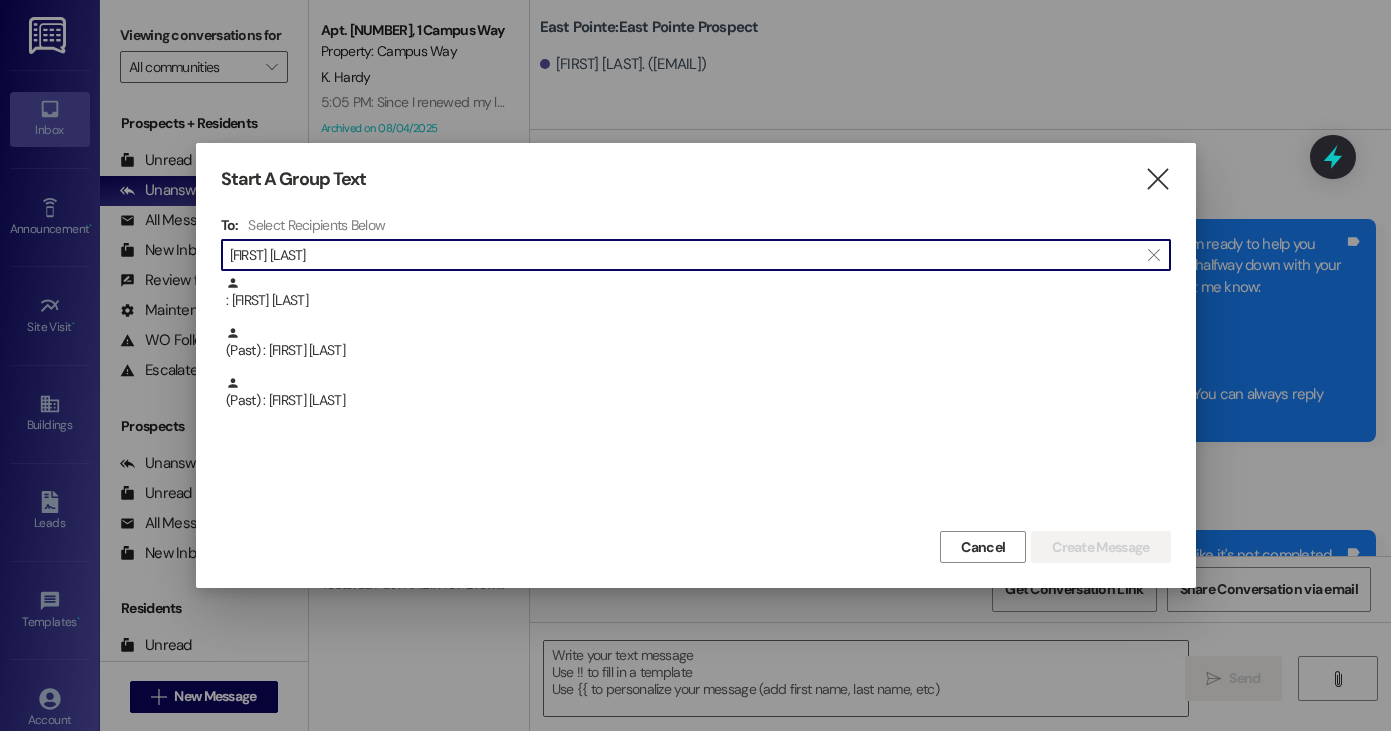 scroll, scrollTop: 0, scrollLeft: 0, axis: both 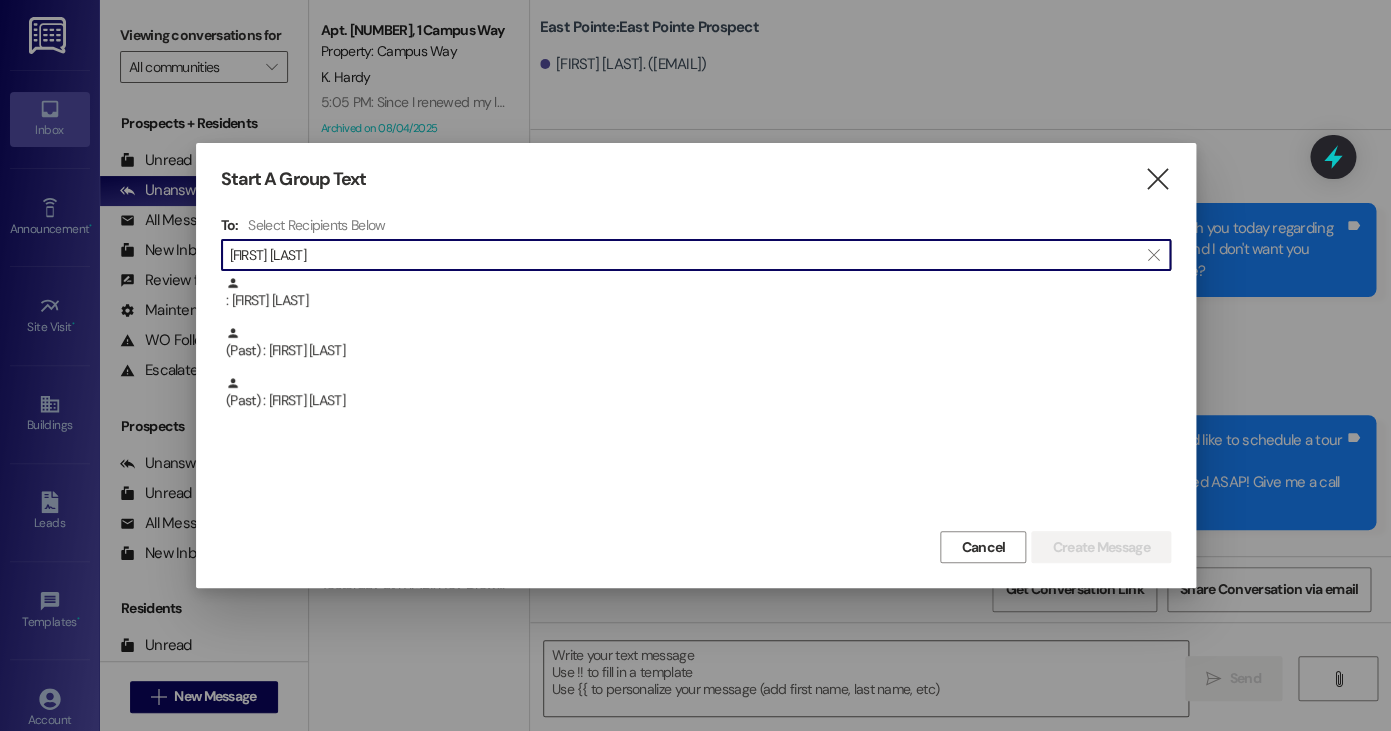 click on "[FIRST] [LAST]" at bounding box center (684, 255) 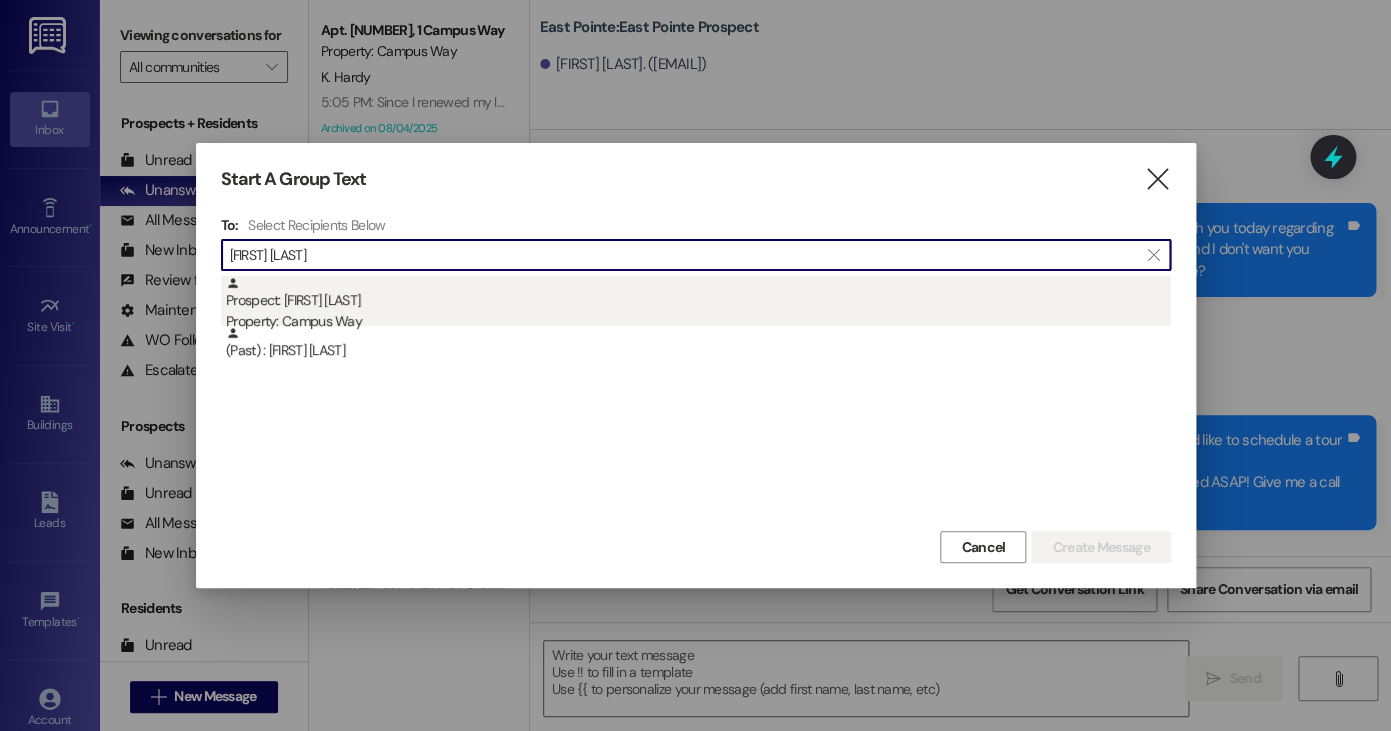 type on "[FIRST] [LAST]" 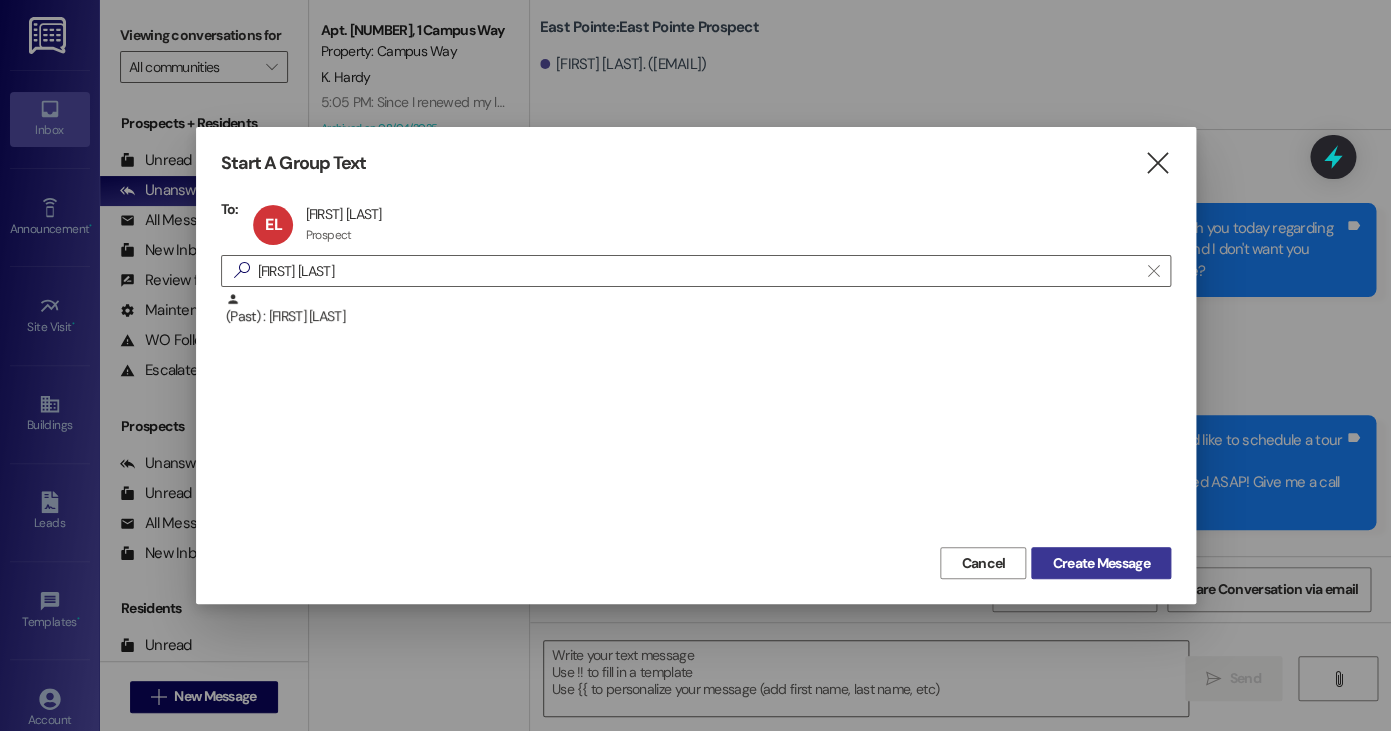 click on "Create Message" at bounding box center (1100, 563) 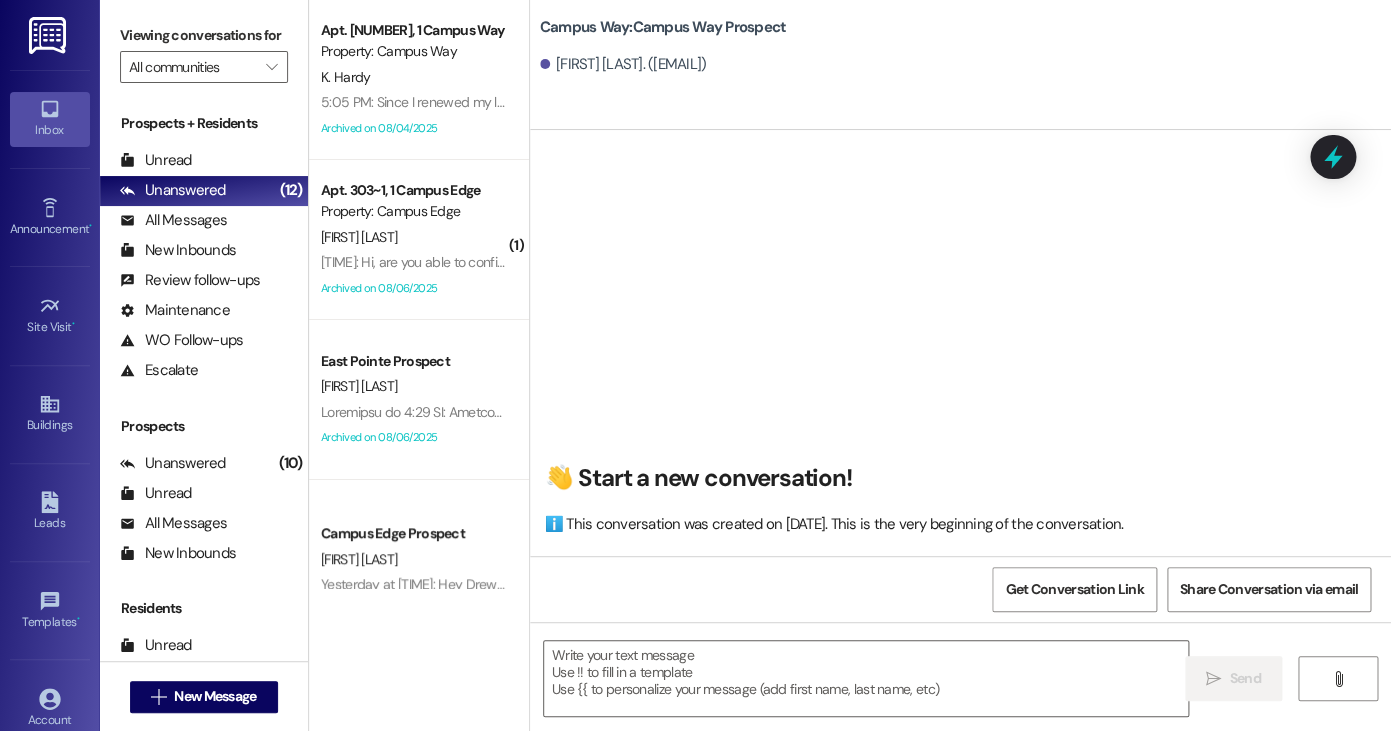 scroll, scrollTop: 1, scrollLeft: 0, axis: vertical 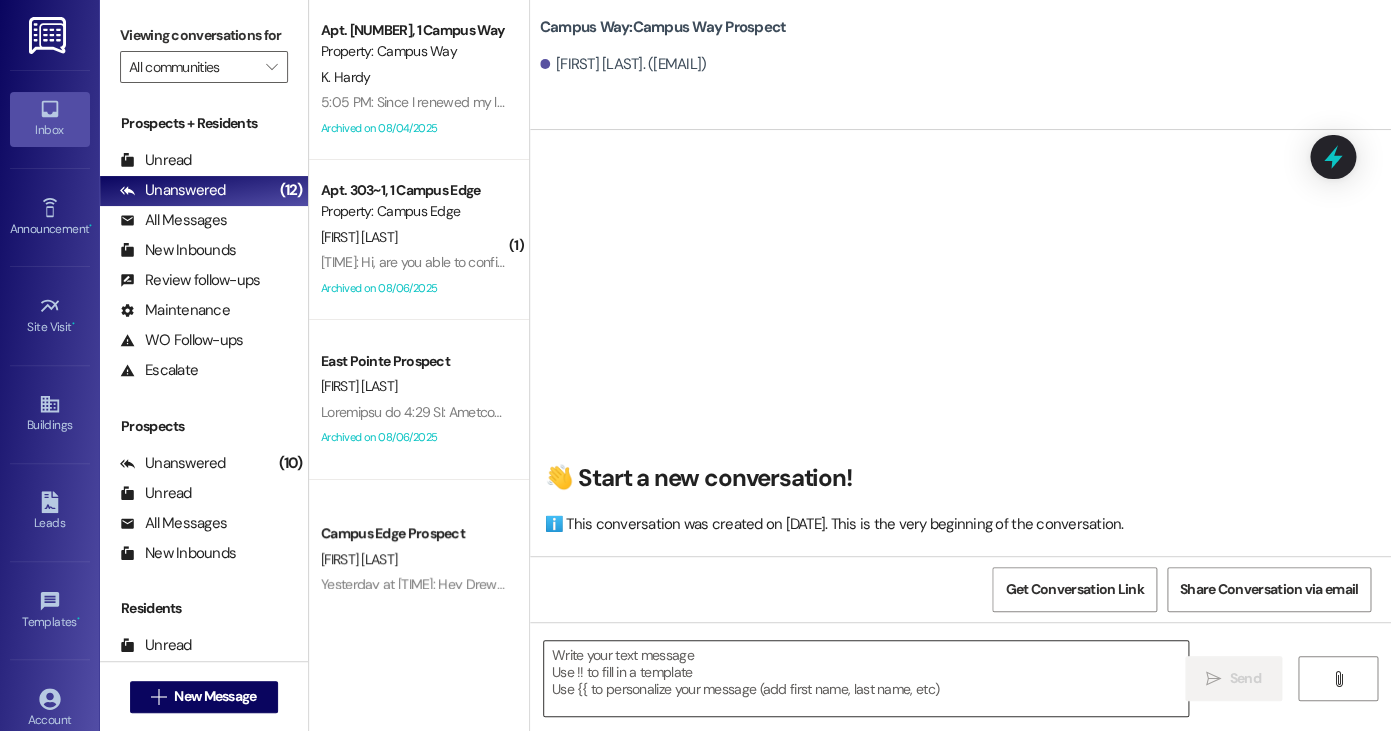 click at bounding box center (866, 678) 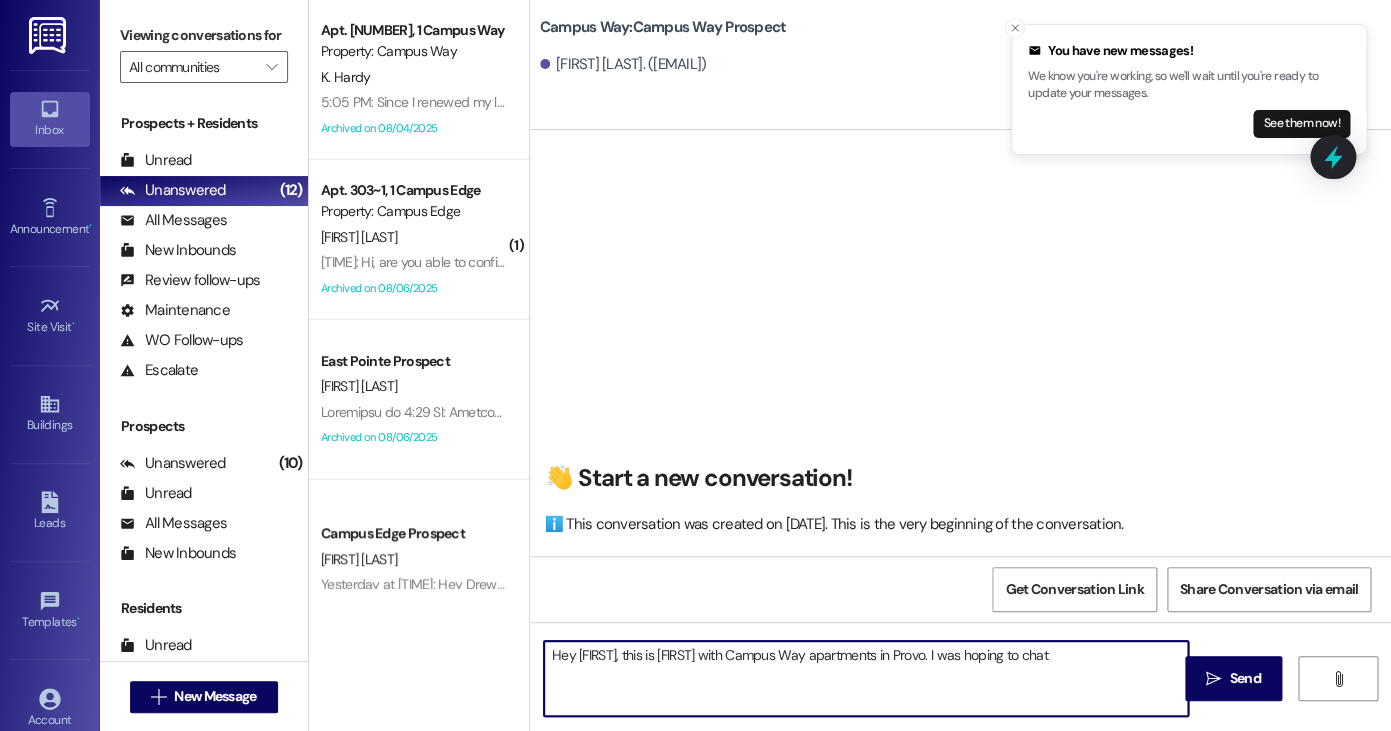 type on "Hey Erick, this is Andrea with Campus Way apartments in Provo. I was hoping to chat" 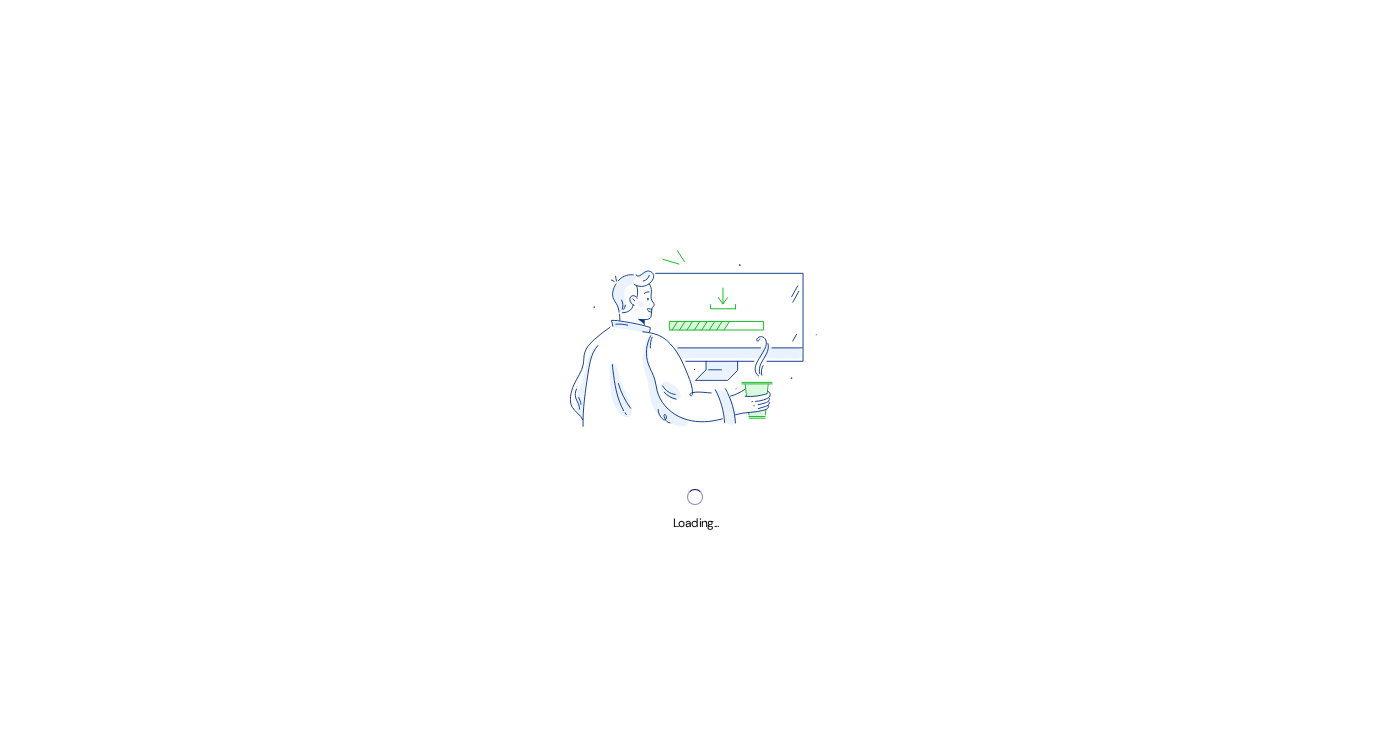 scroll, scrollTop: 0, scrollLeft: 0, axis: both 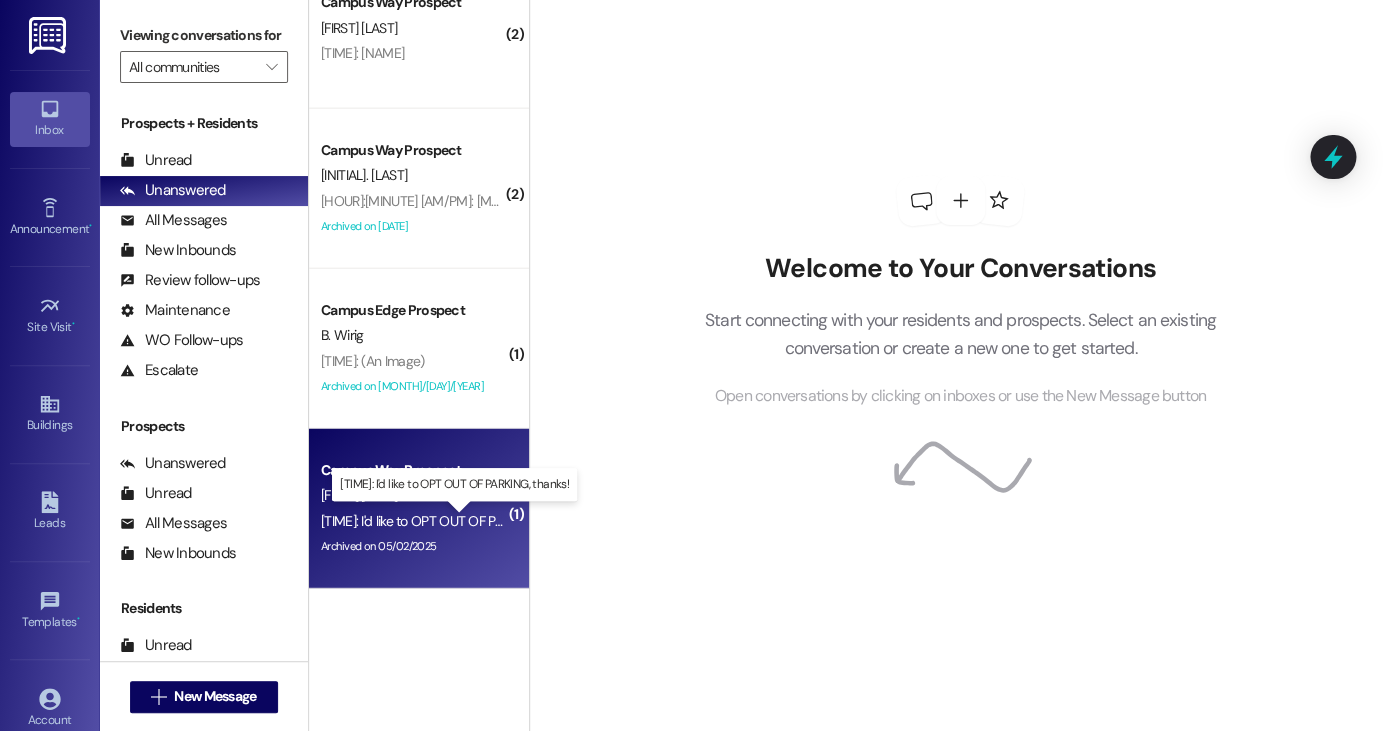 click on "[TIME]: I'd like to OPT OUT OF PARKING, thanks!  [TIME]: I'd like to OPT OUT OF PARKING, thanks!" at bounding box center (454, 521) 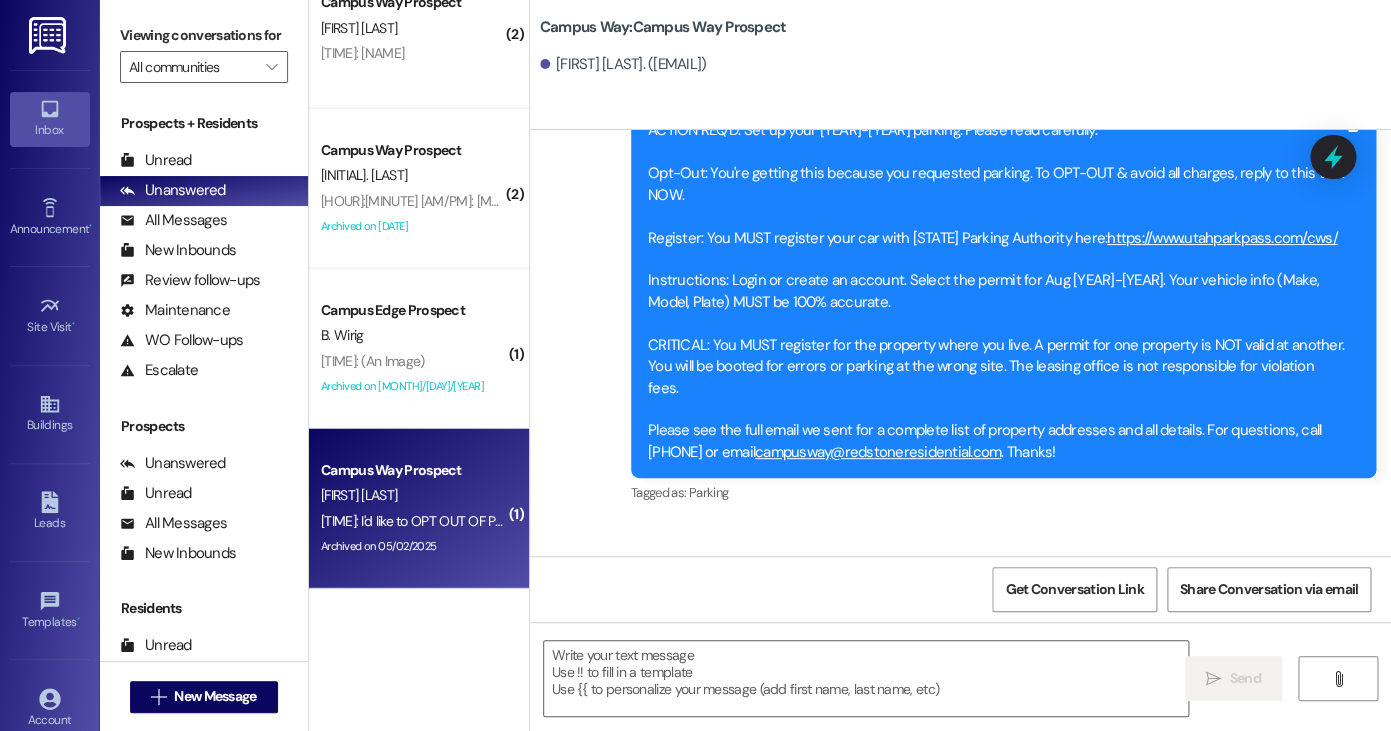scroll, scrollTop: 7414, scrollLeft: 0, axis: vertical 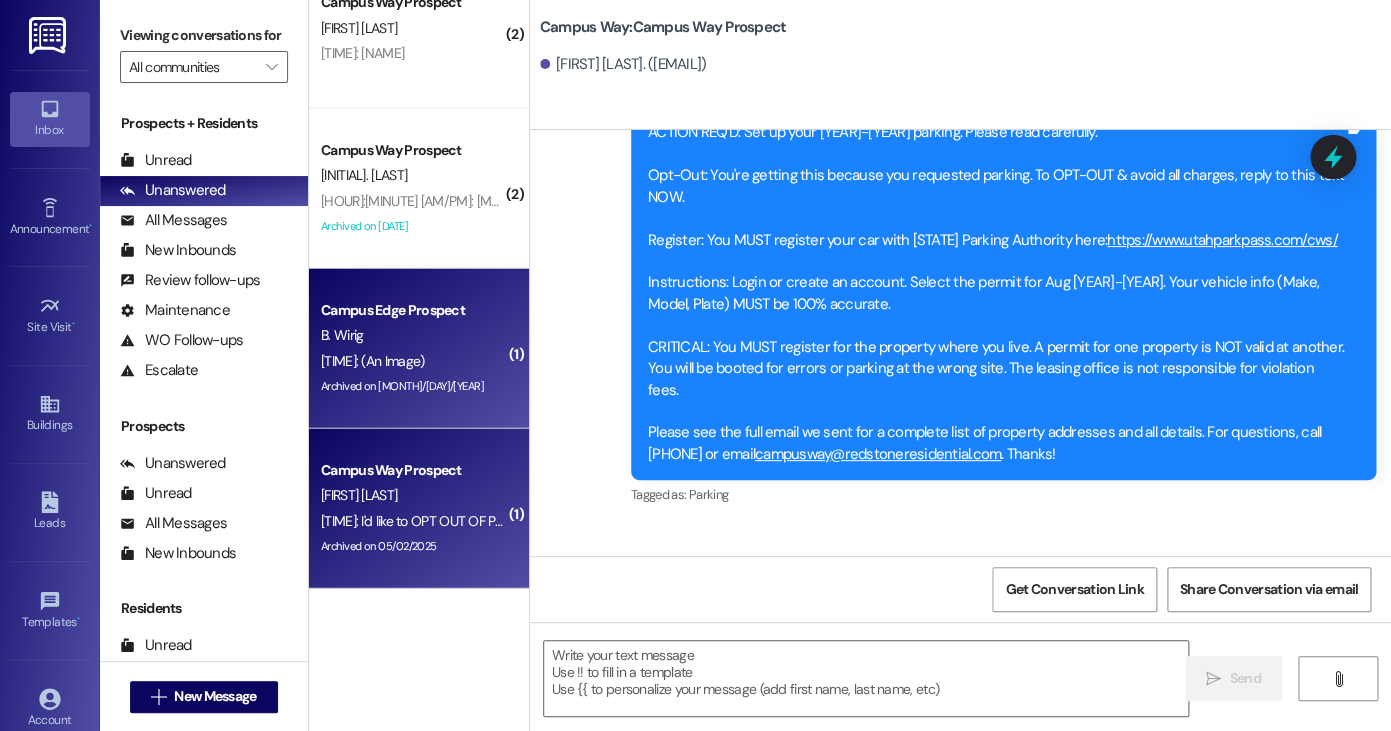 click on "6:09 PM: (An Image) 6:09 PM: (An Image)" at bounding box center [372, 361] 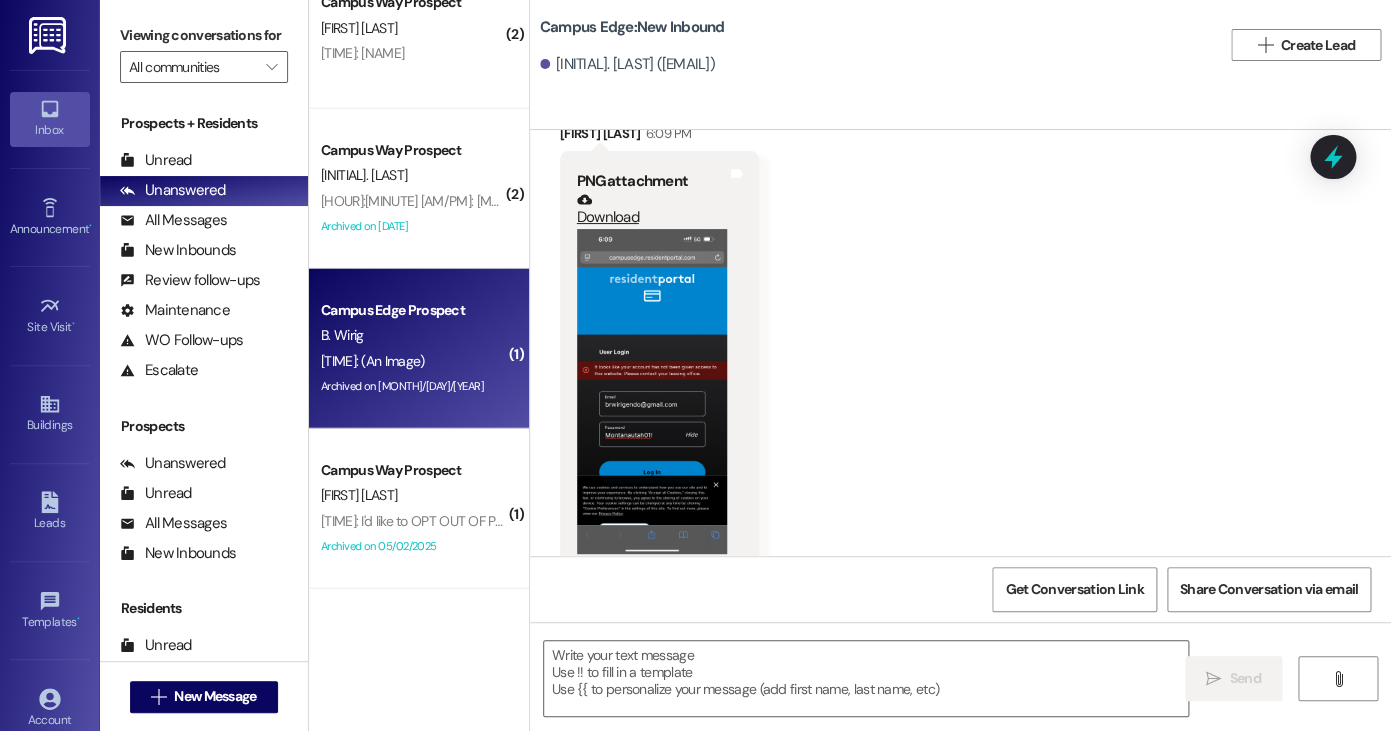 scroll, scrollTop: 4207, scrollLeft: 0, axis: vertical 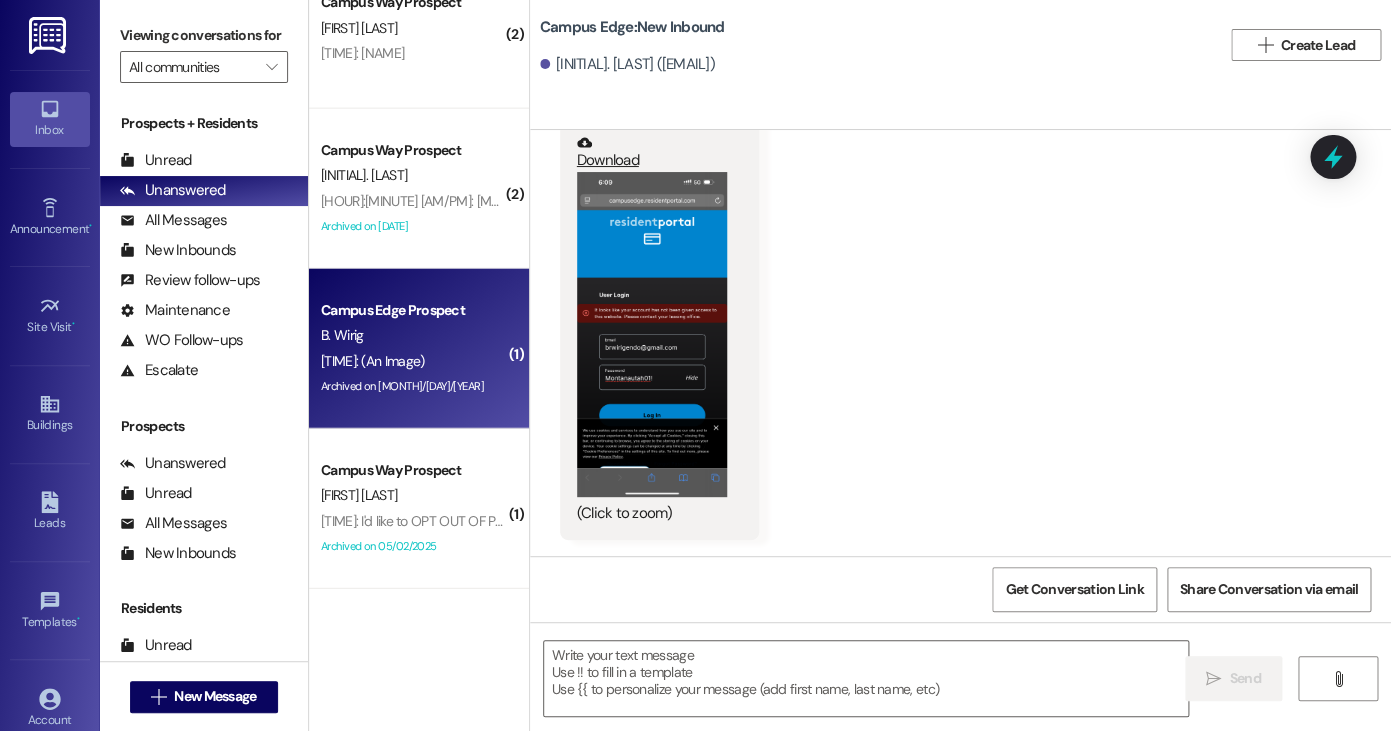 click at bounding box center [652, 334] 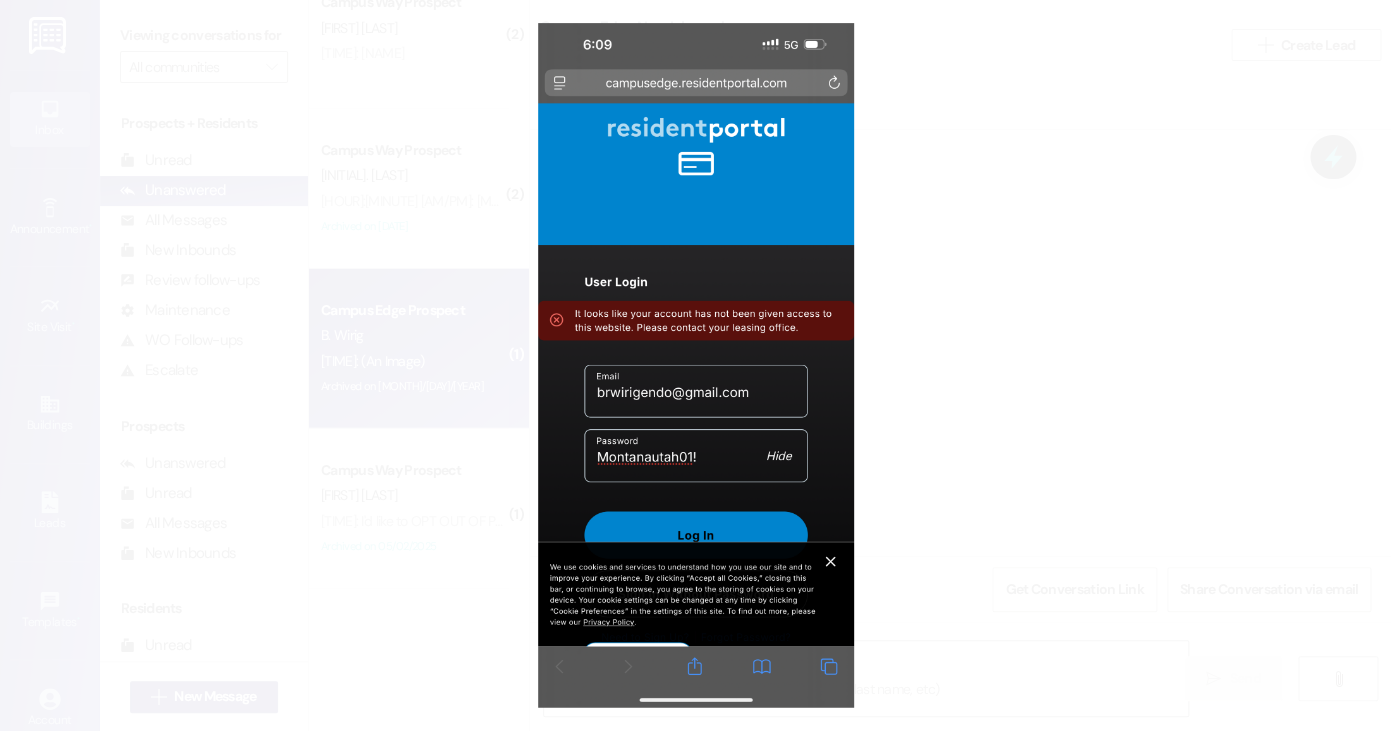 click at bounding box center [695, 365] 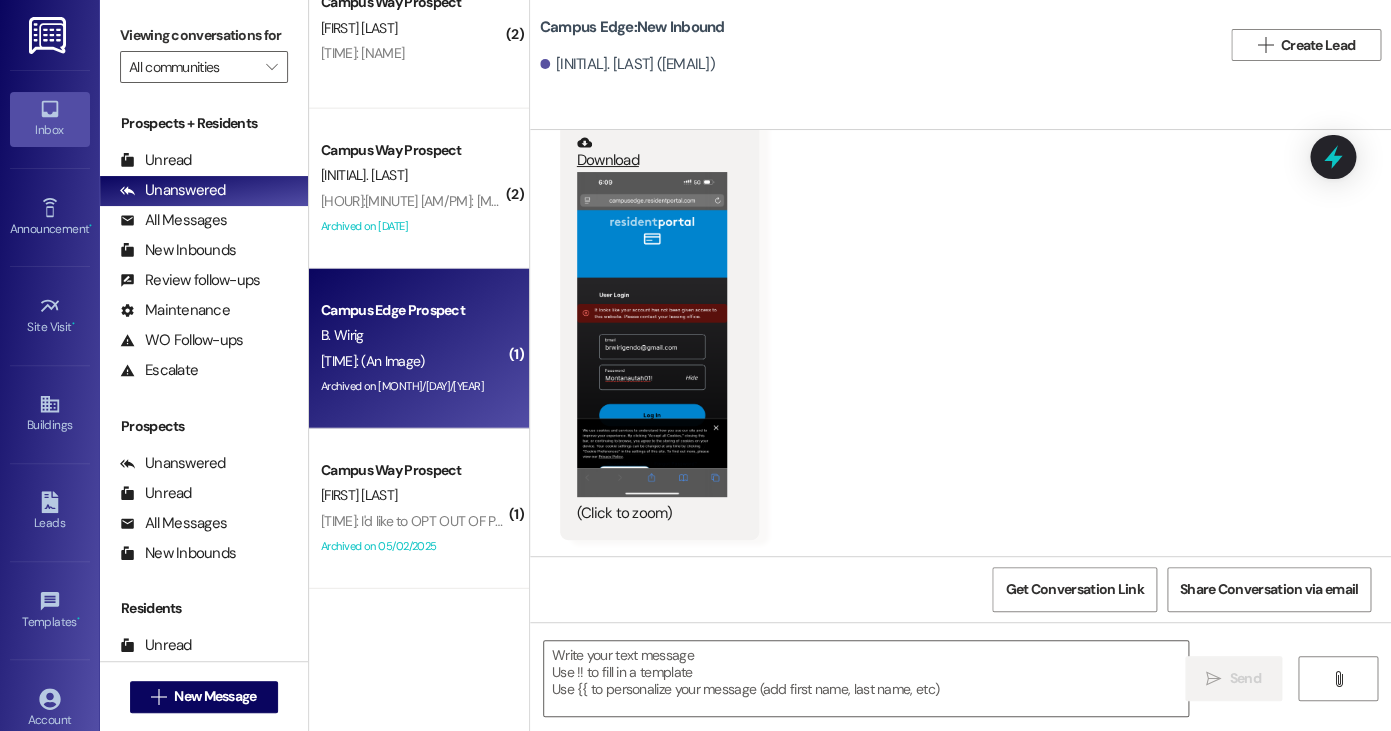 click at bounding box center (652, 334) 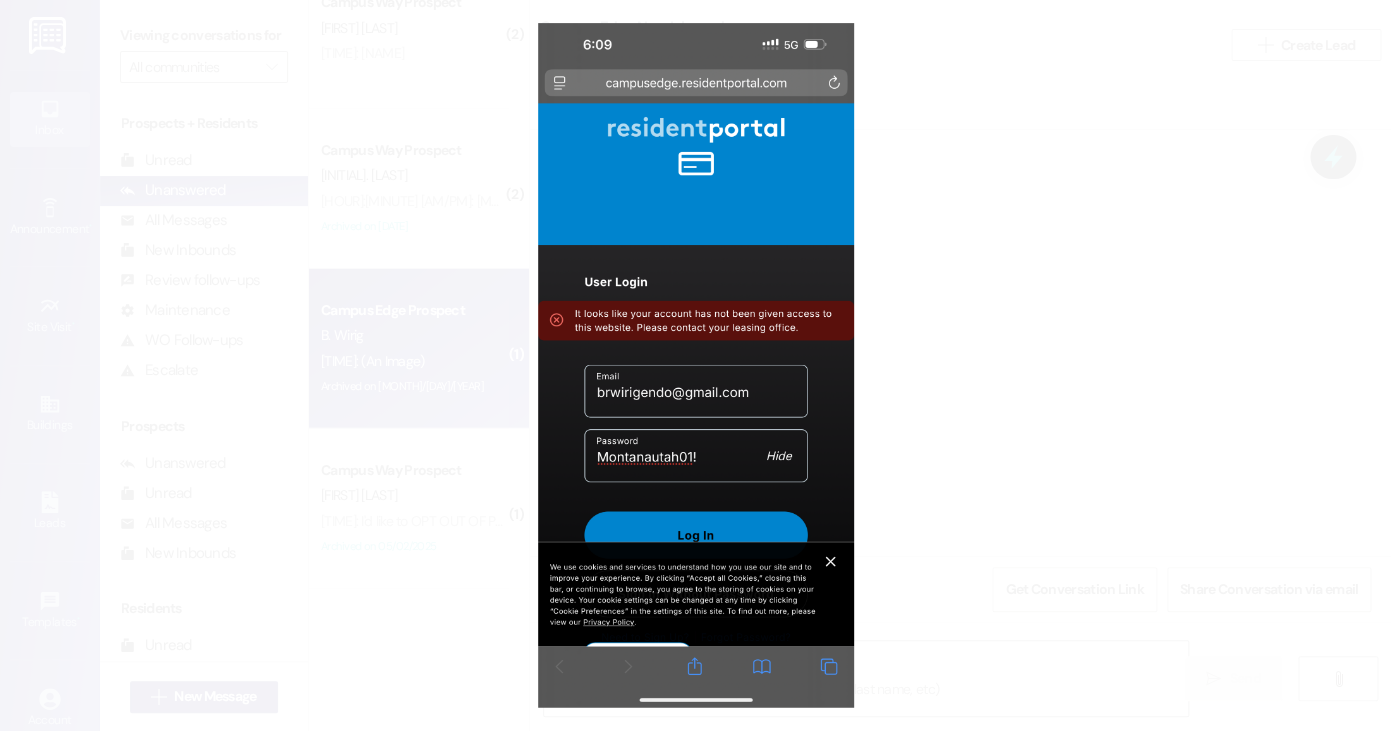 drag, startPoint x: 621, startPoint y: 98, endPoint x: 534, endPoint y: 132, distance: 93.40771 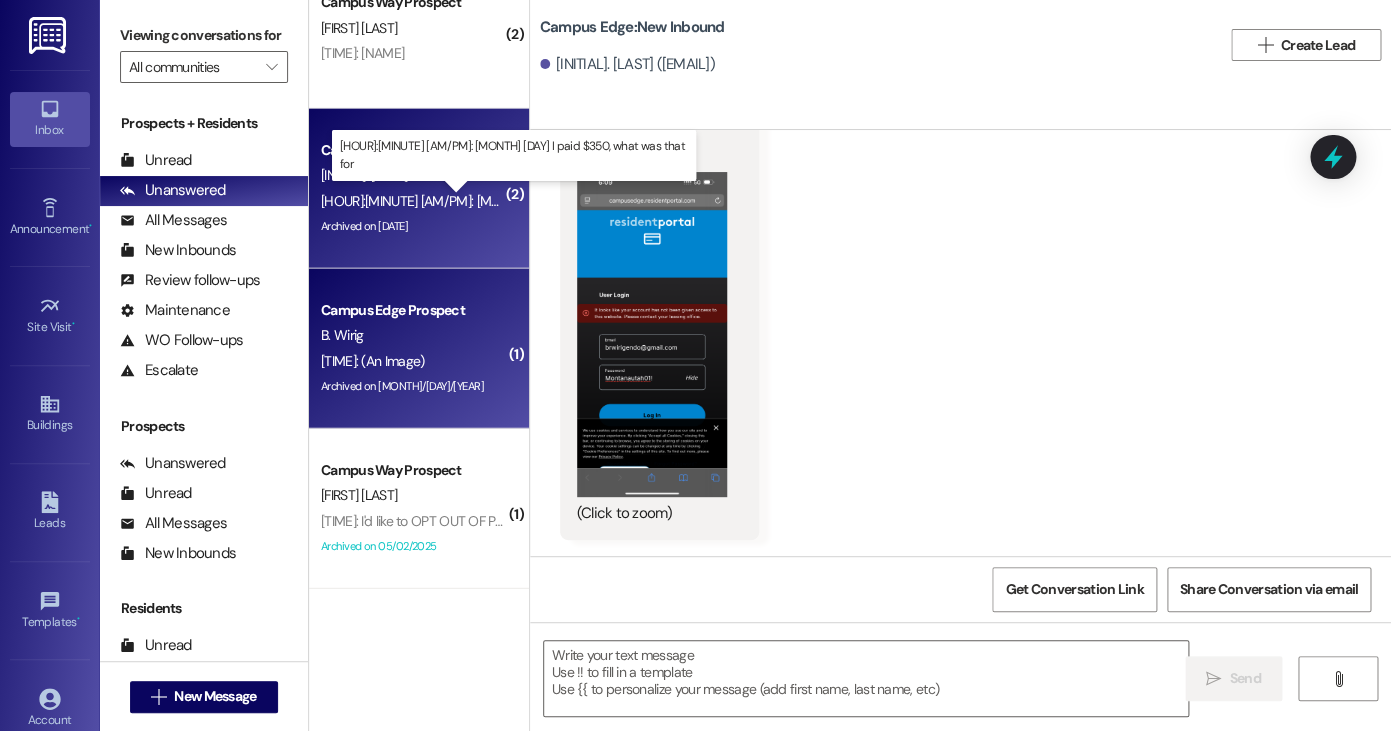 click on "[TIME]: [DATE] I paid $[AMOUNT], what was that for [TIME]: [DATE] I paid $[AMOUNT], what was that for" at bounding box center (531, 201) 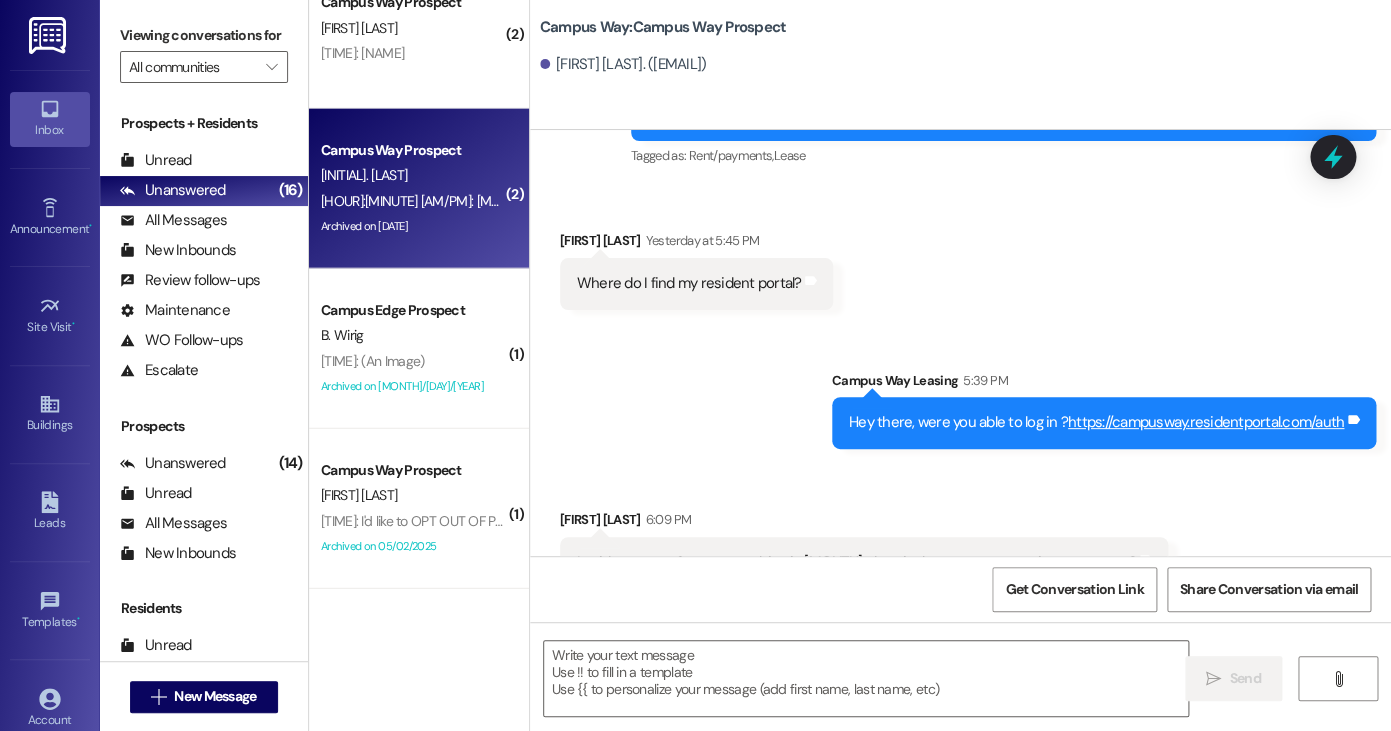 scroll, scrollTop: 2617, scrollLeft: 0, axis: vertical 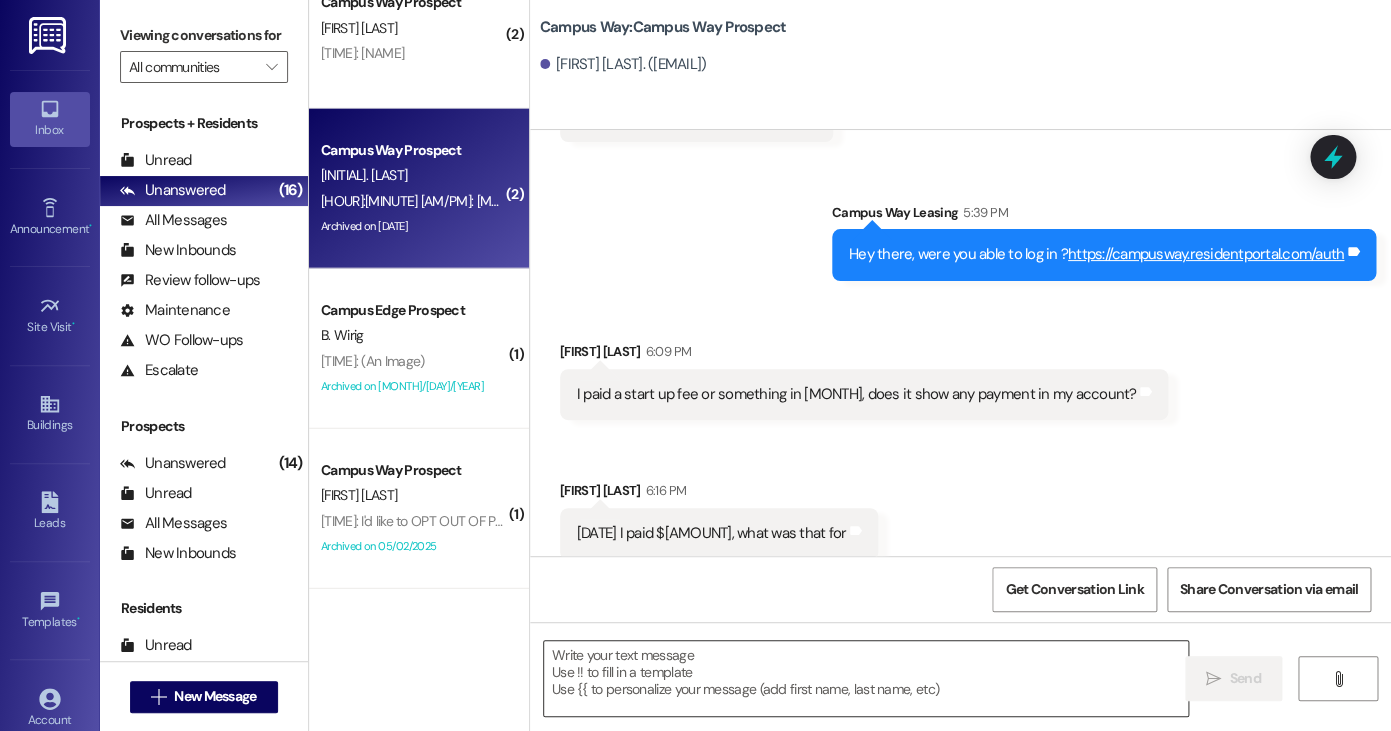 click at bounding box center [866, 678] 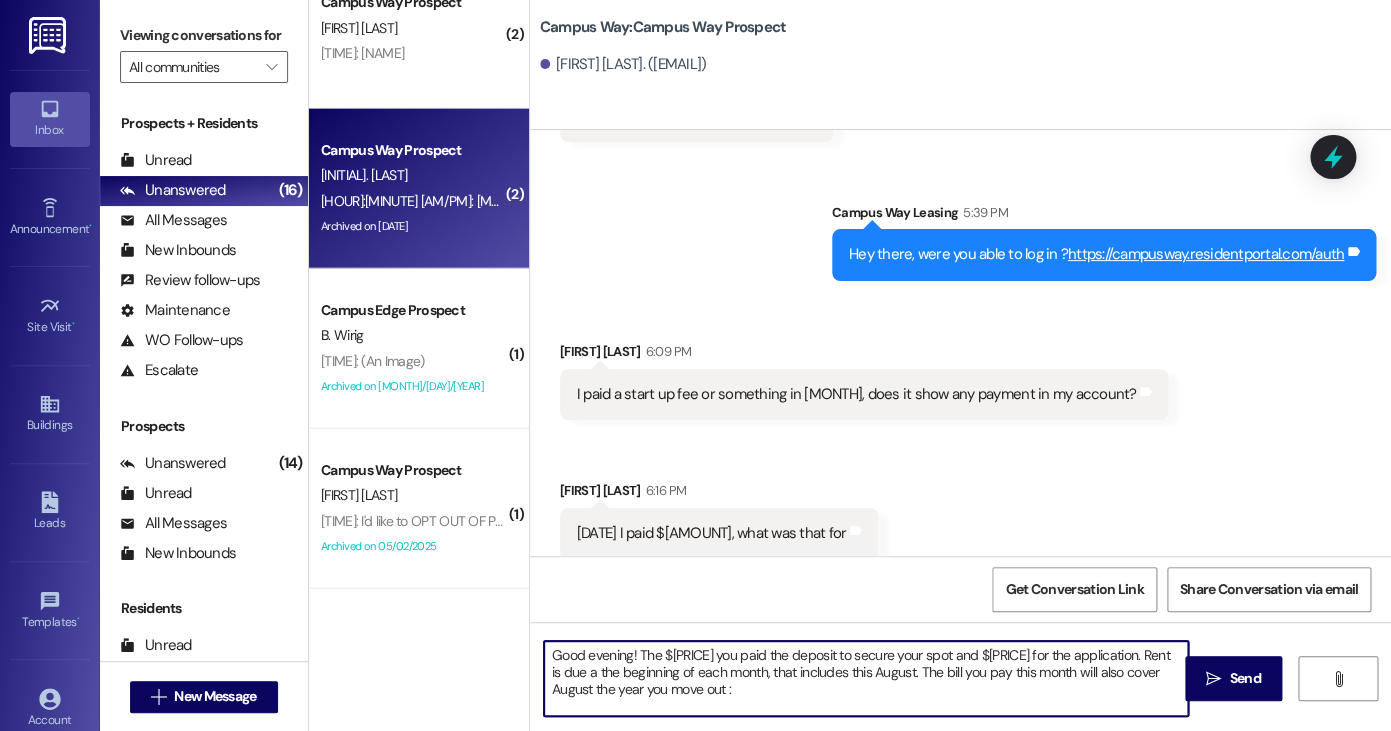 type on "Good evening! The $[AMOUNT] you paid the deposit to secure your spot and $[AMOUNT] for the application. Rent is due a the beginning of each month, that includes this August. The bill you pay this month will also cover August the year you move out :)" 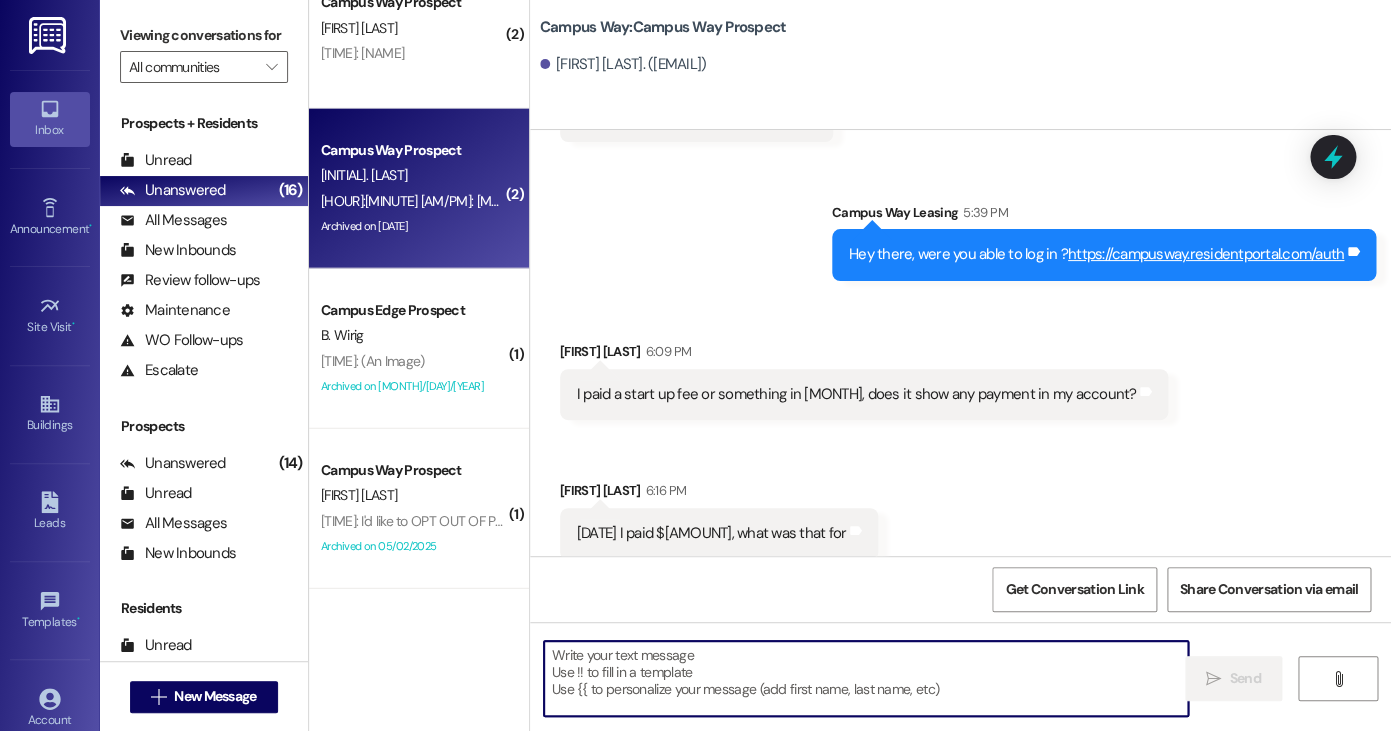 scroll, scrollTop: 2616, scrollLeft: 0, axis: vertical 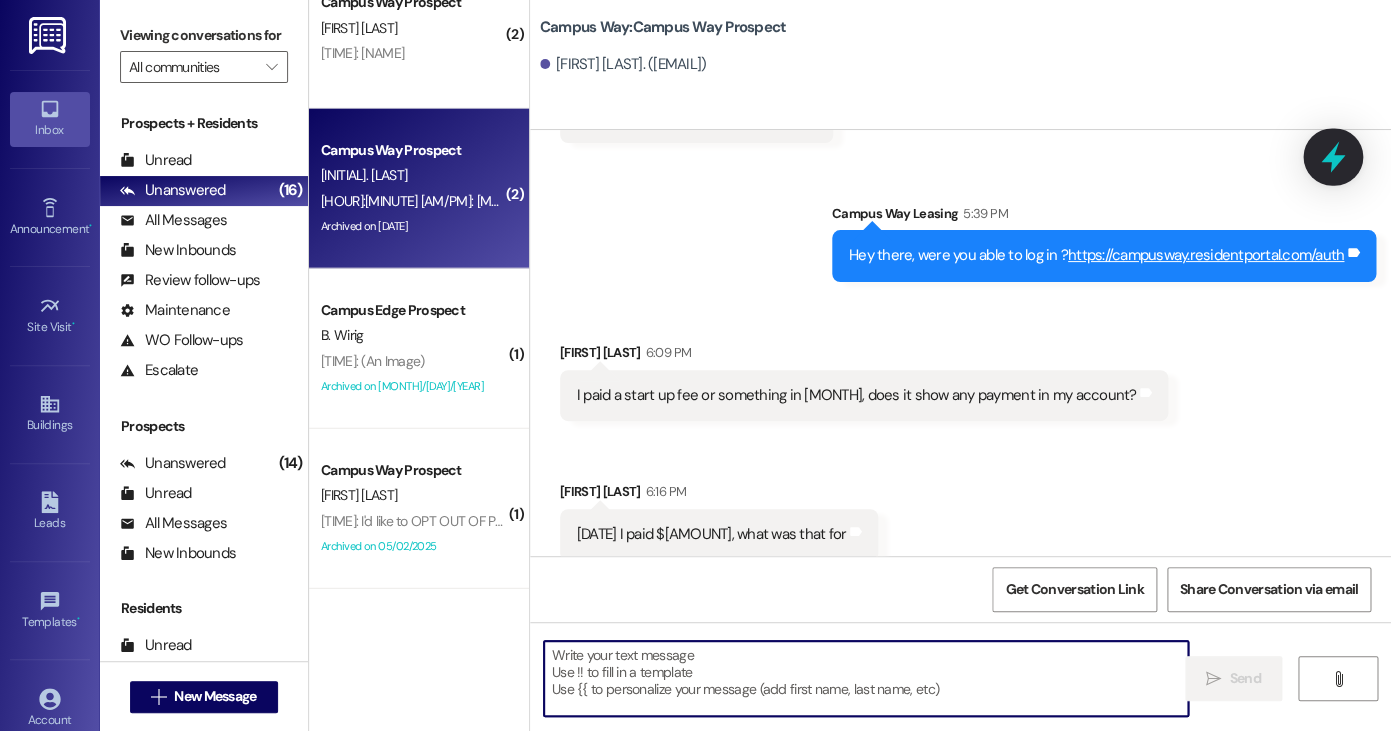 type 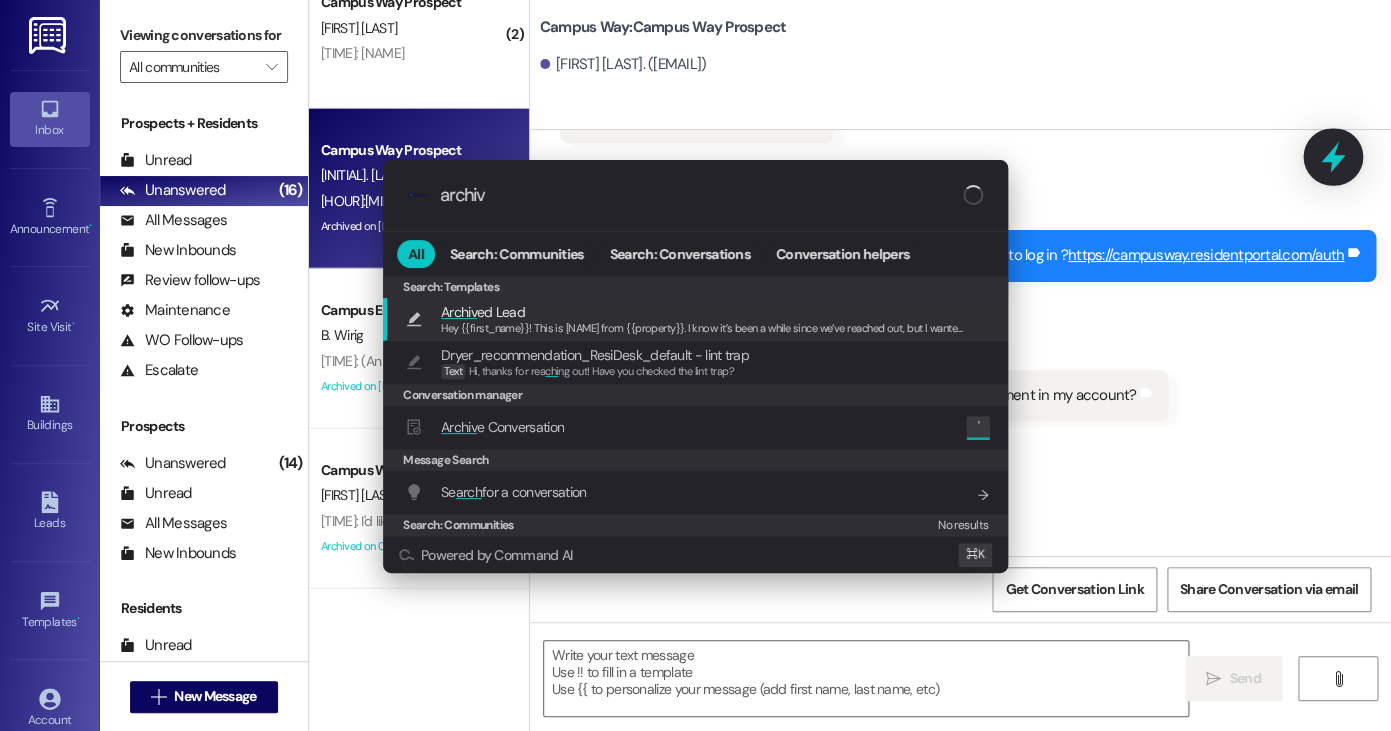 type on "archive" 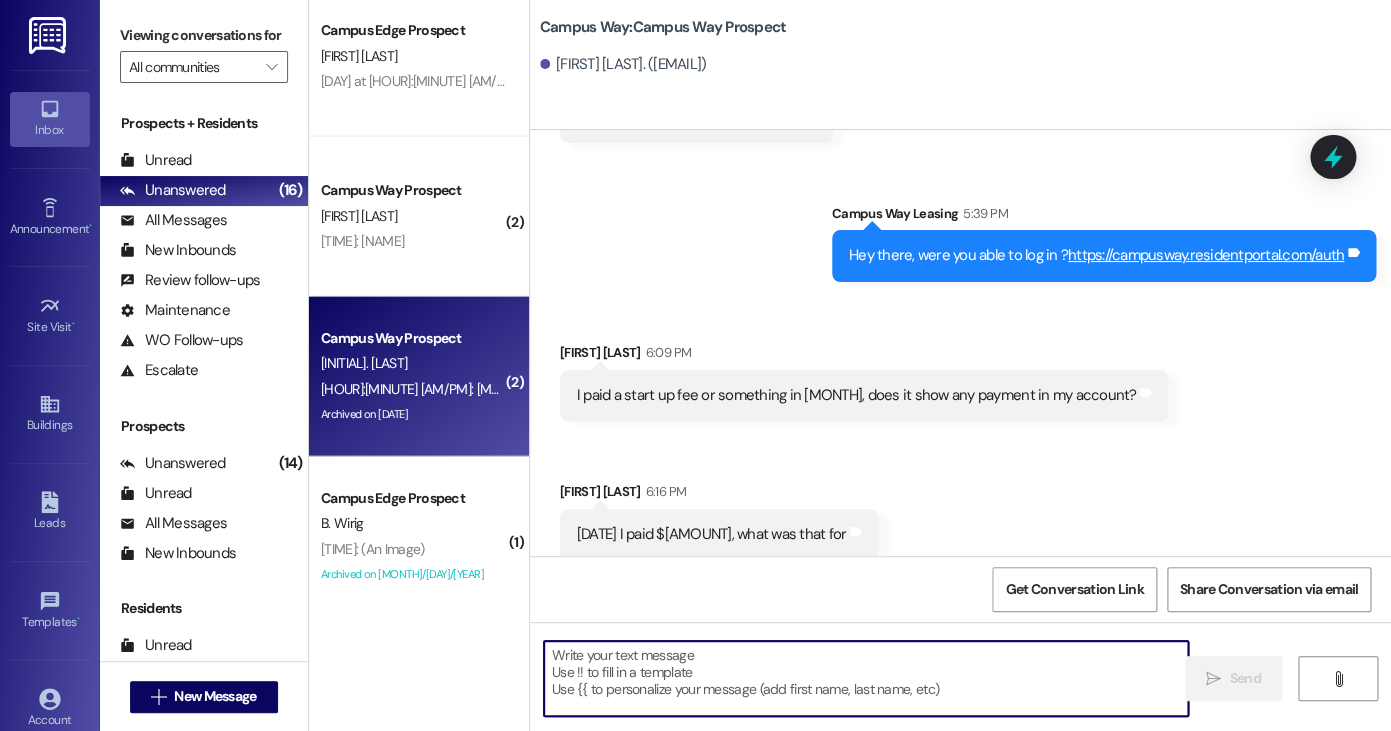 scroll, scrollTop: 1390, scrollLeft: 0, axis: vertical 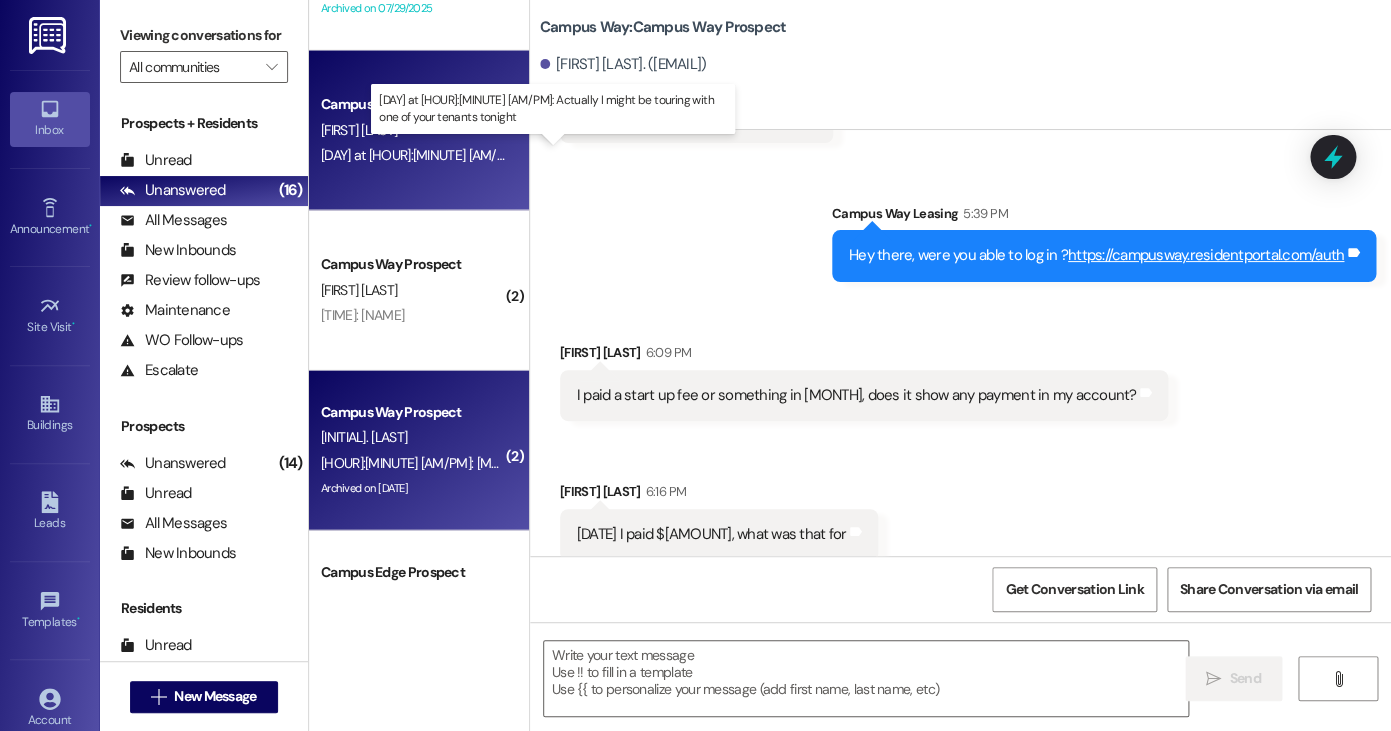 click on "[DAY] at [HOUR]:[MINUTE] [AM/PM]: Actually I might be touring with one of your tenants tonight [DAY] at [HOUR]:[MINUTE] [AM/PM]: Actually I might be touring with one of your tenants tonight" at bounding box center [591, 154] 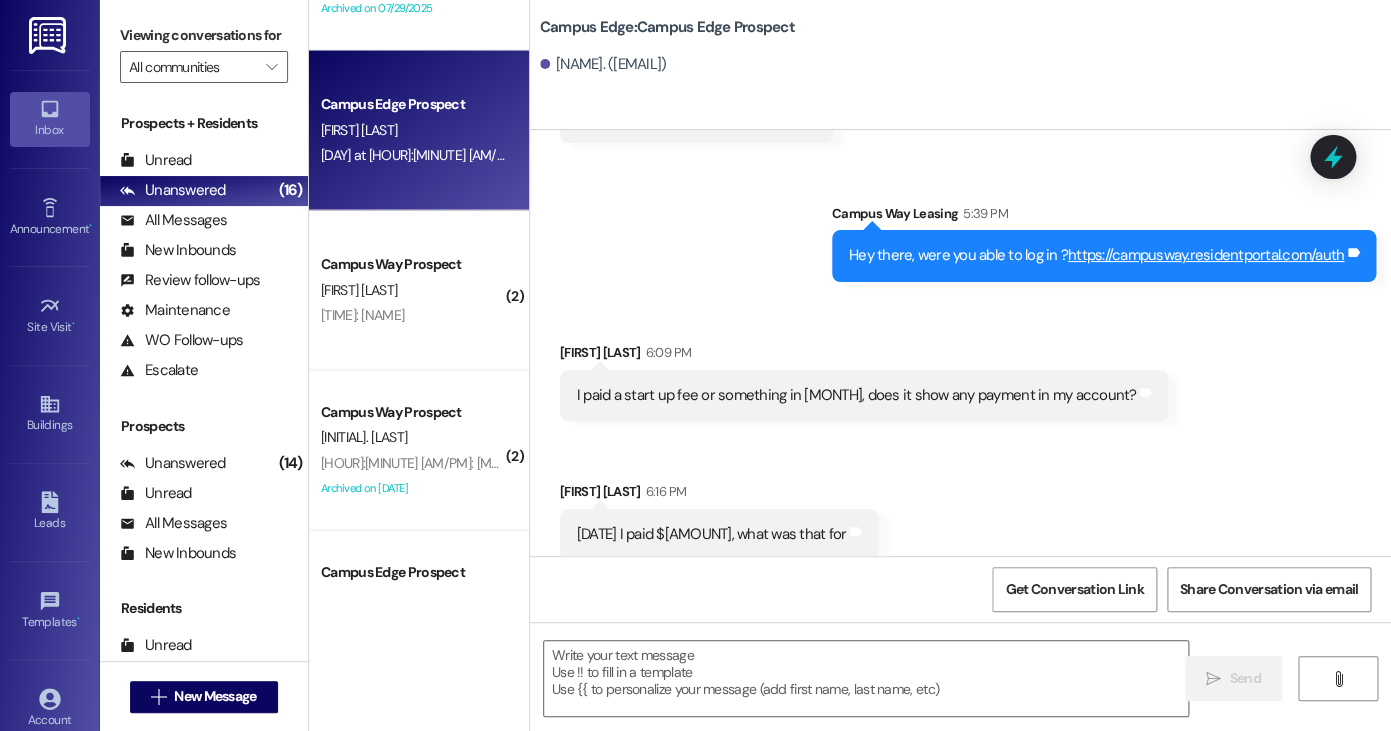 scroll, scrollTop: 432, scrollLeft: 0, axis: vertical 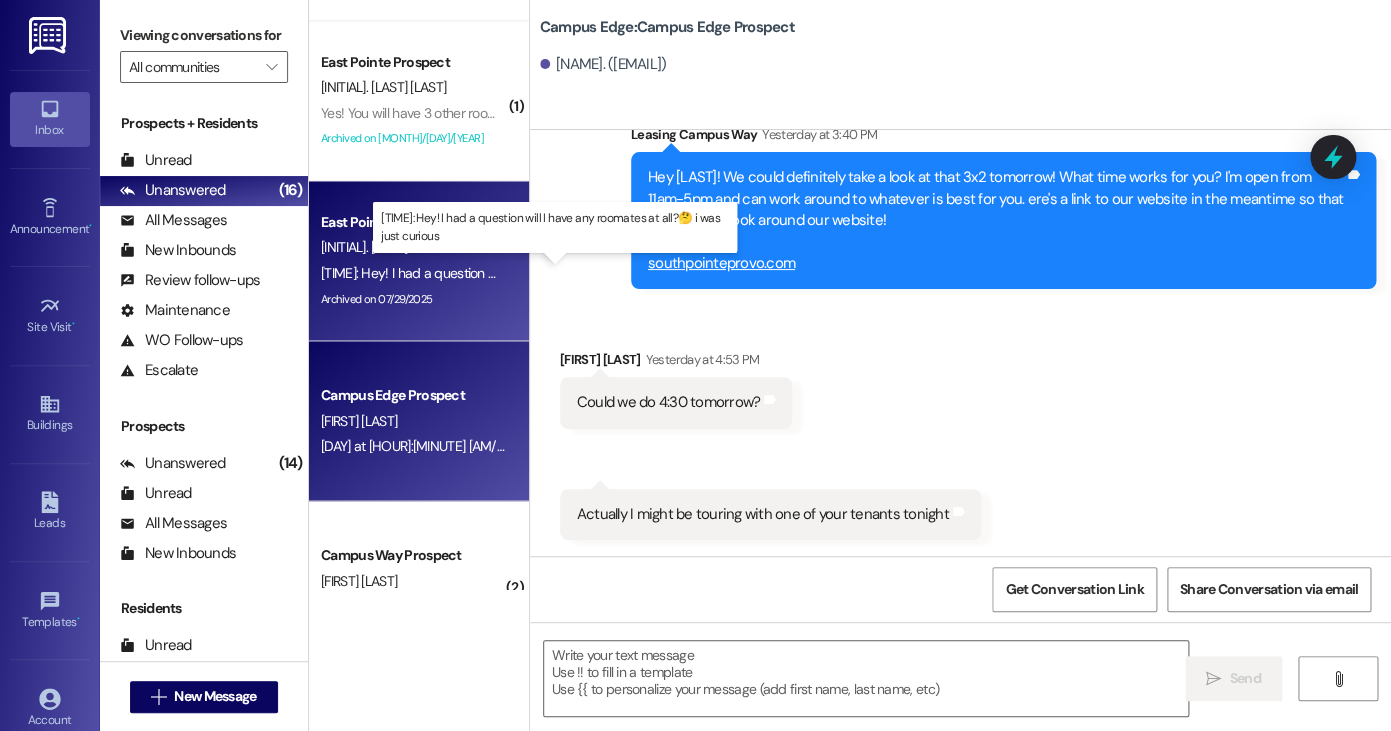 click on "[TIME]: Hey! I had a question will I have any roomates at all?🤔 i was just curious  [TIME]: Hey! I had a question will I have any roomates at all?🤔 i was just curious" at bounding box center (551, 273) 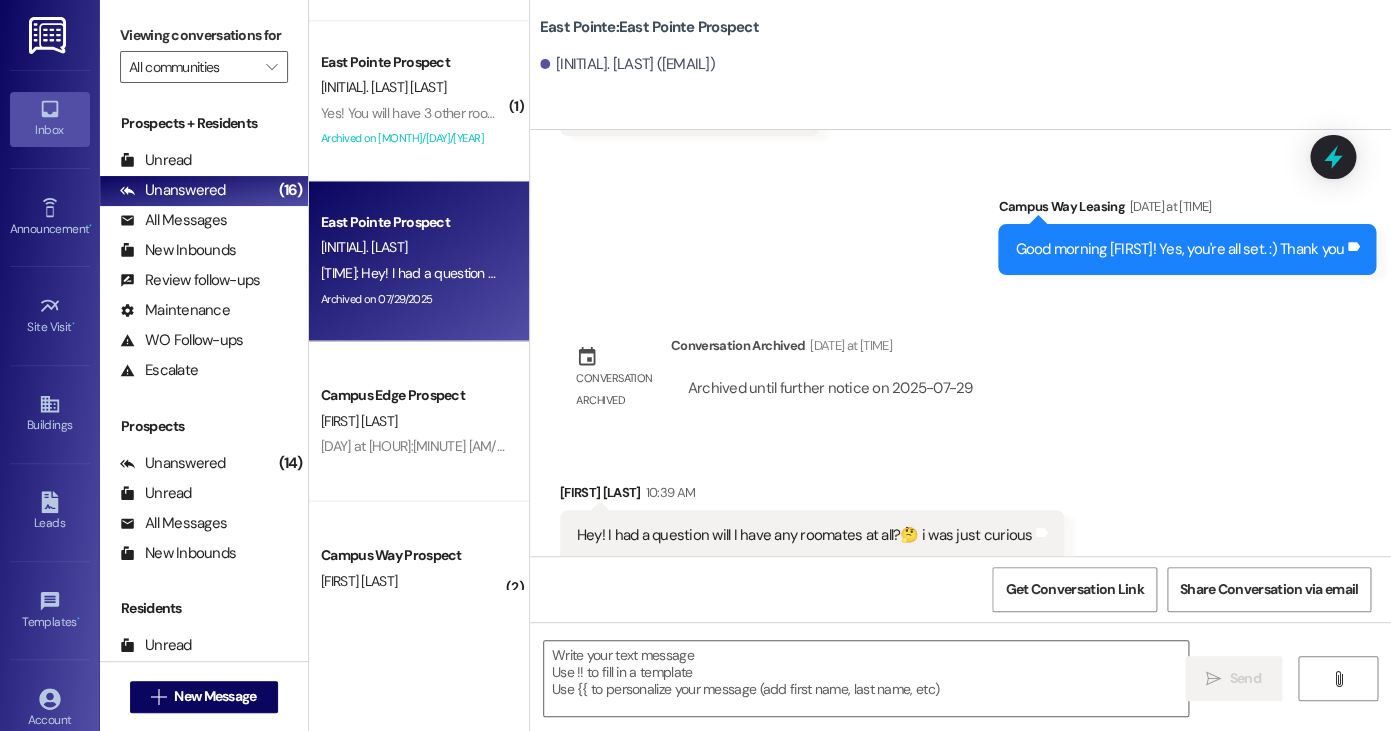 scroll, scrollTop: 2580, scrollLeft: 0, axis: vertical 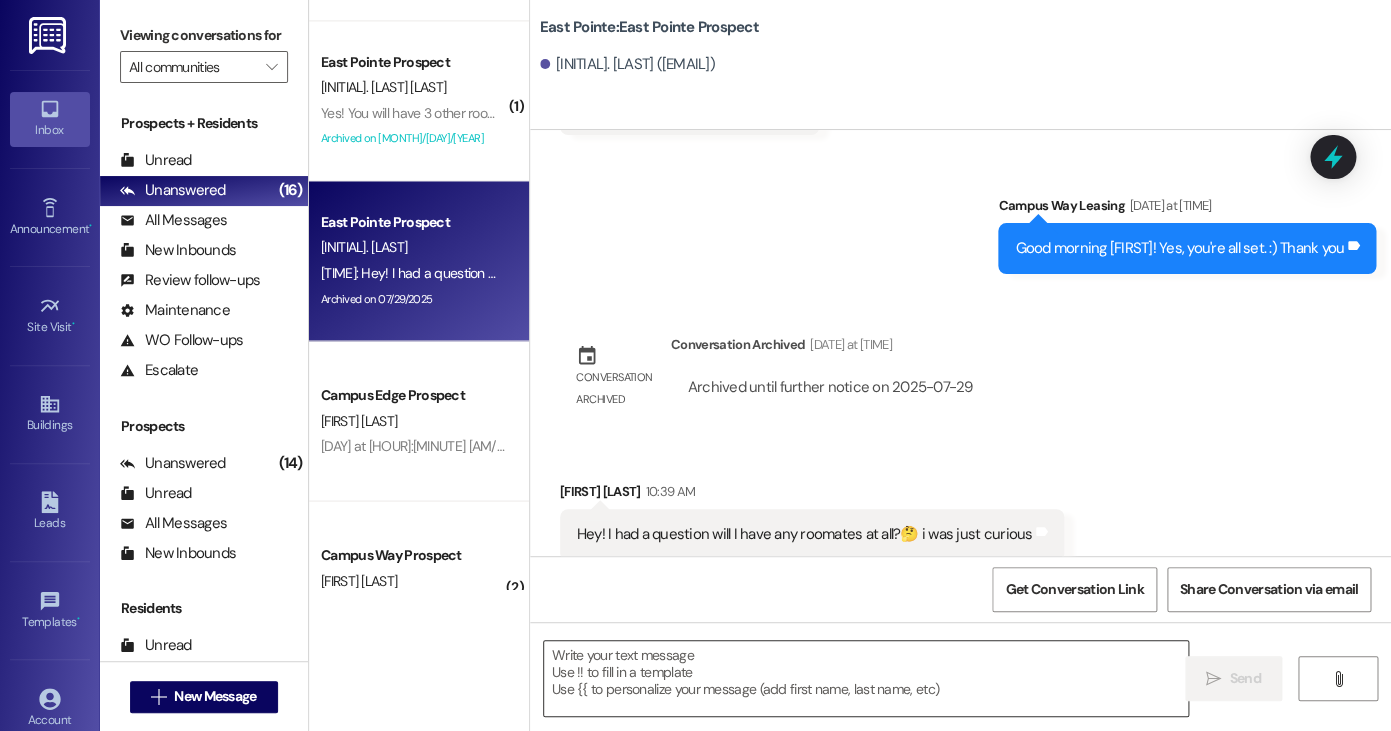 click at bounding box center (866, 678) 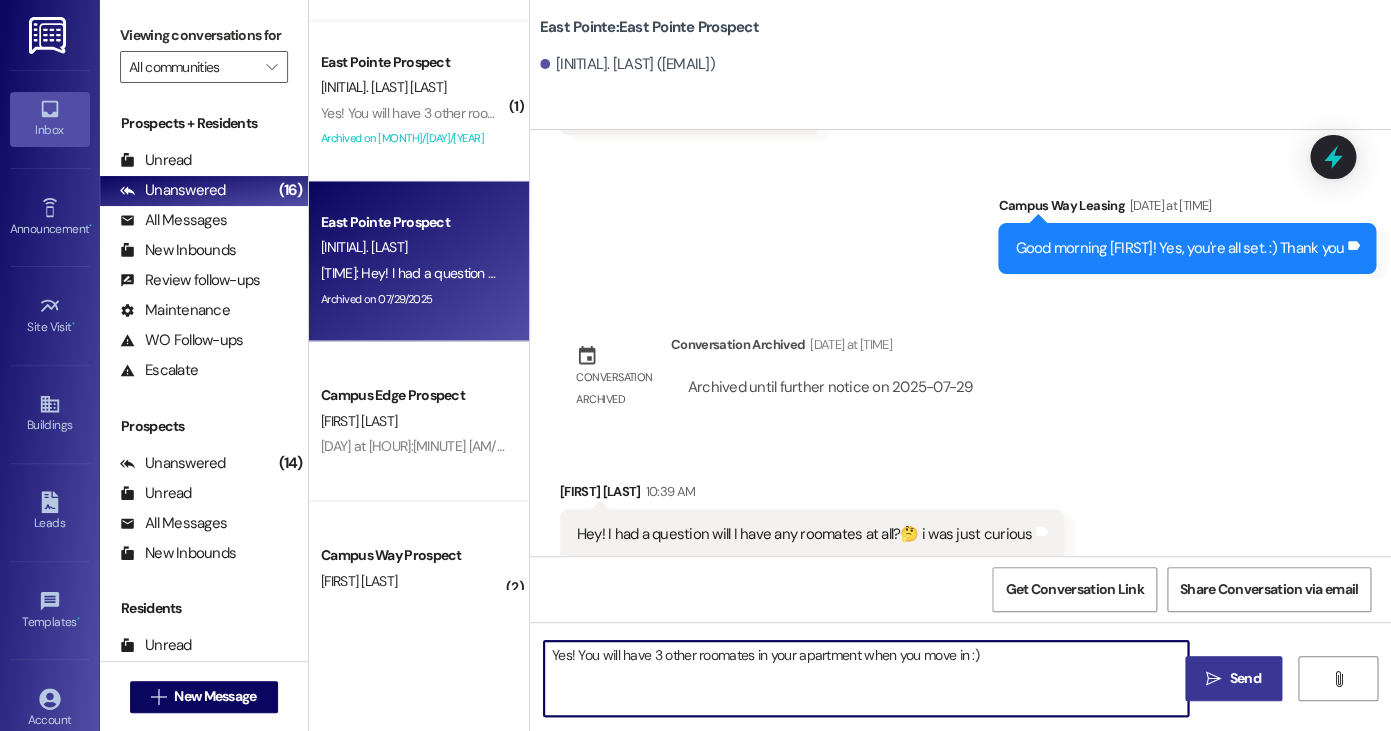 type on "Yes! You will have 3 other roomates in your apartment when you move in :)" 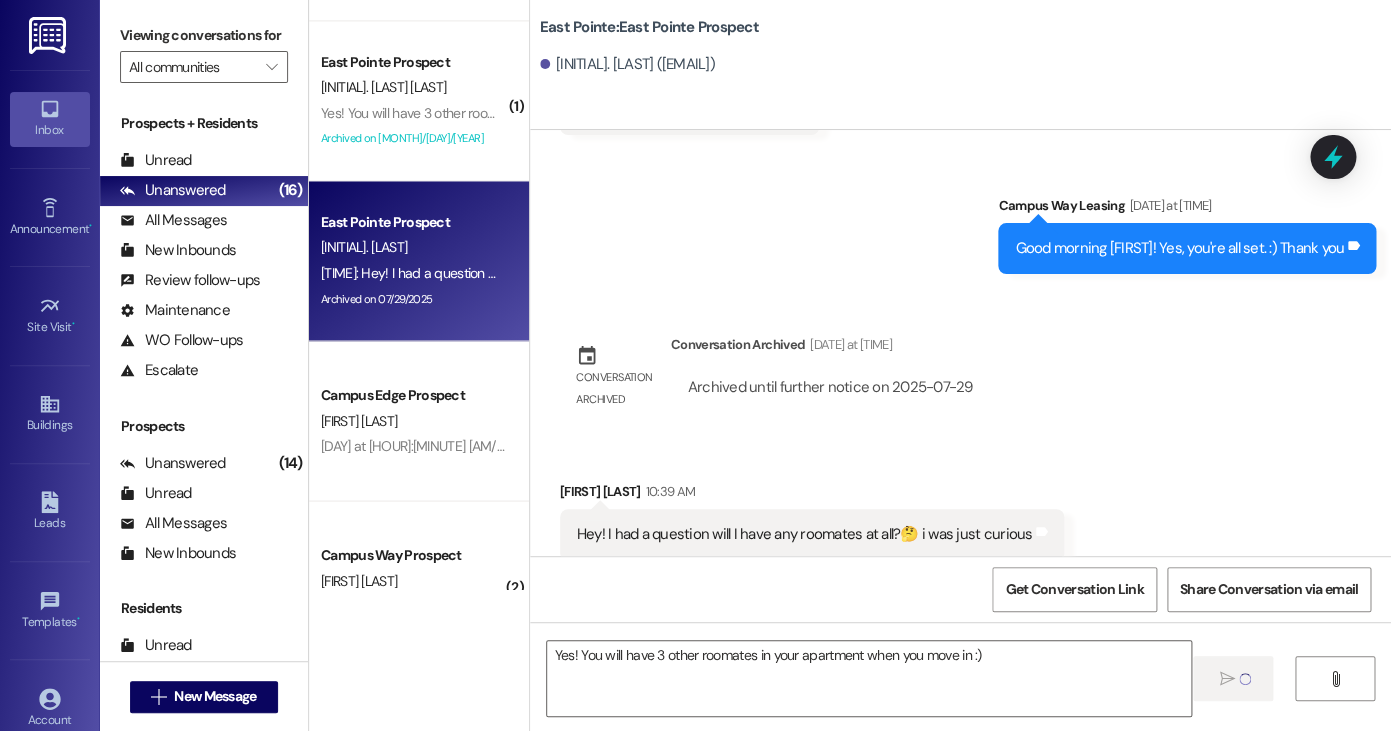 type 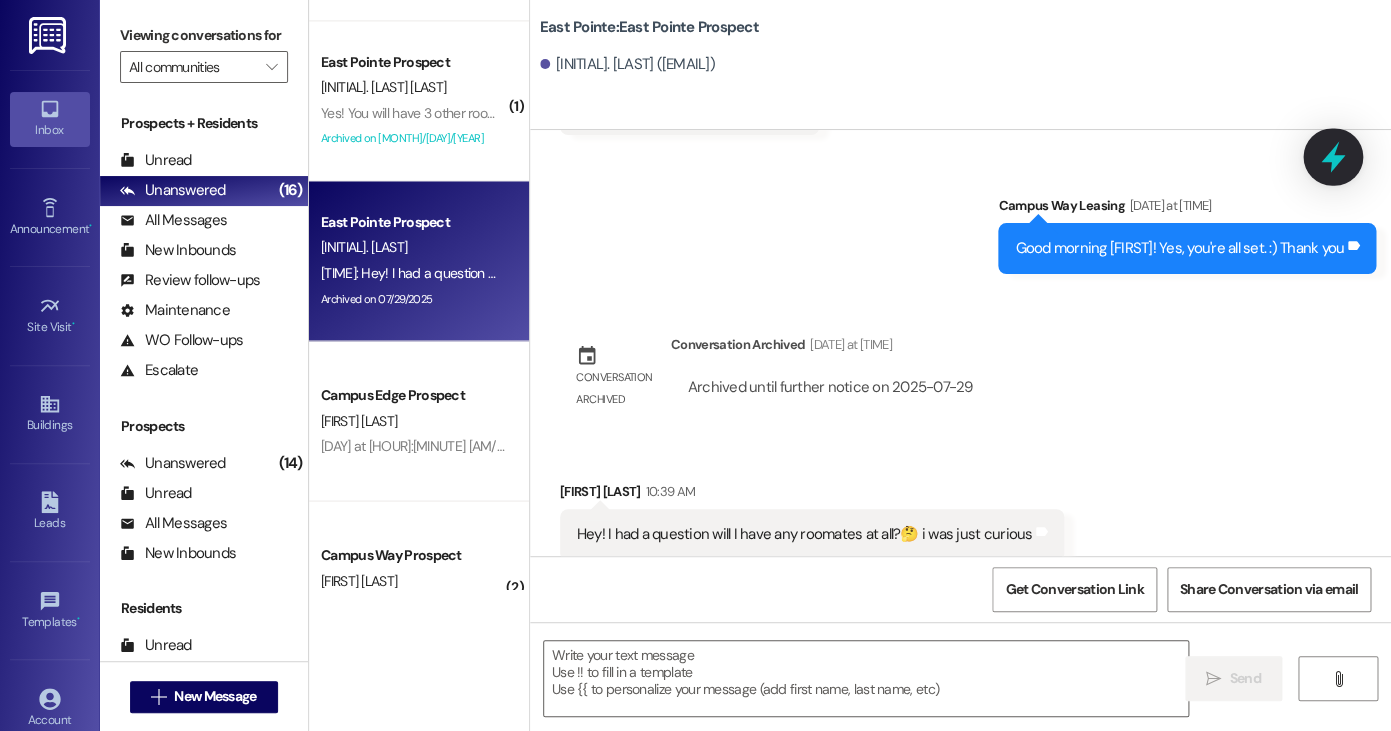 click 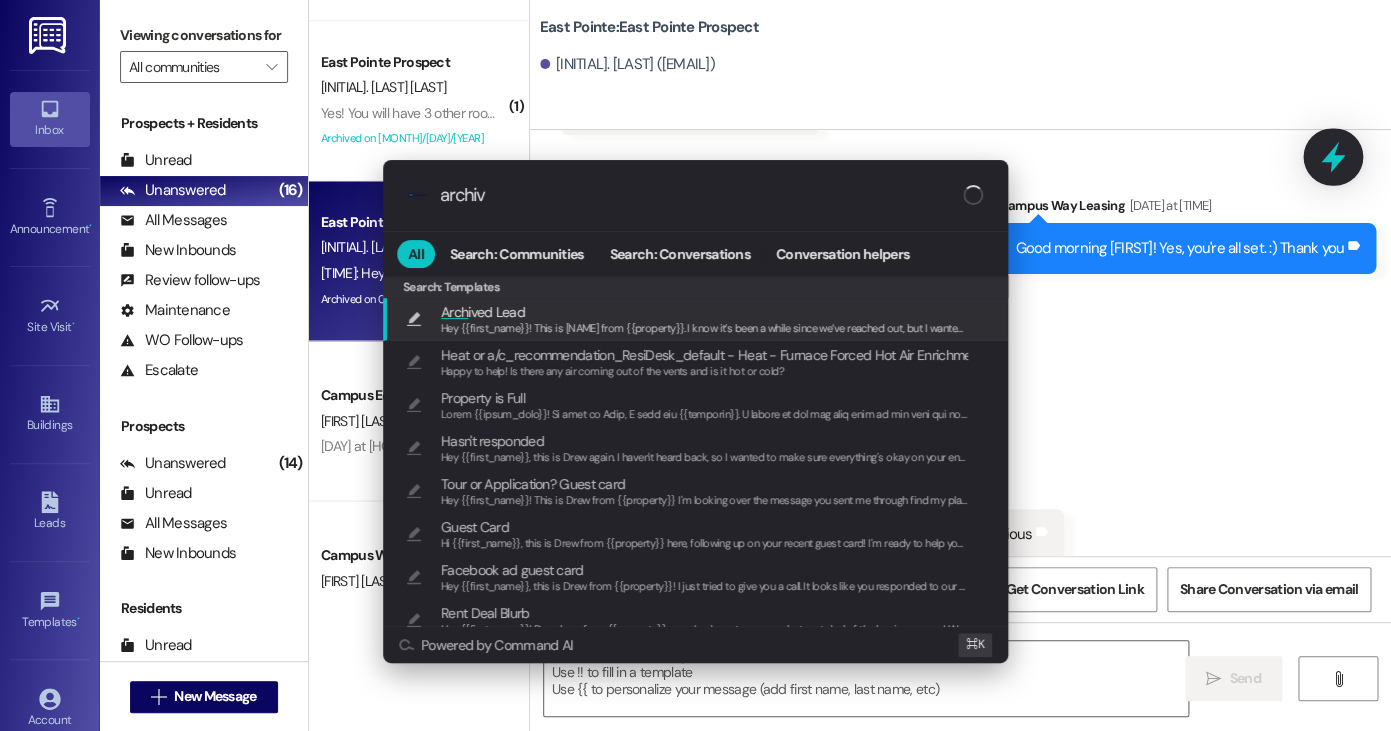 type on "archive" 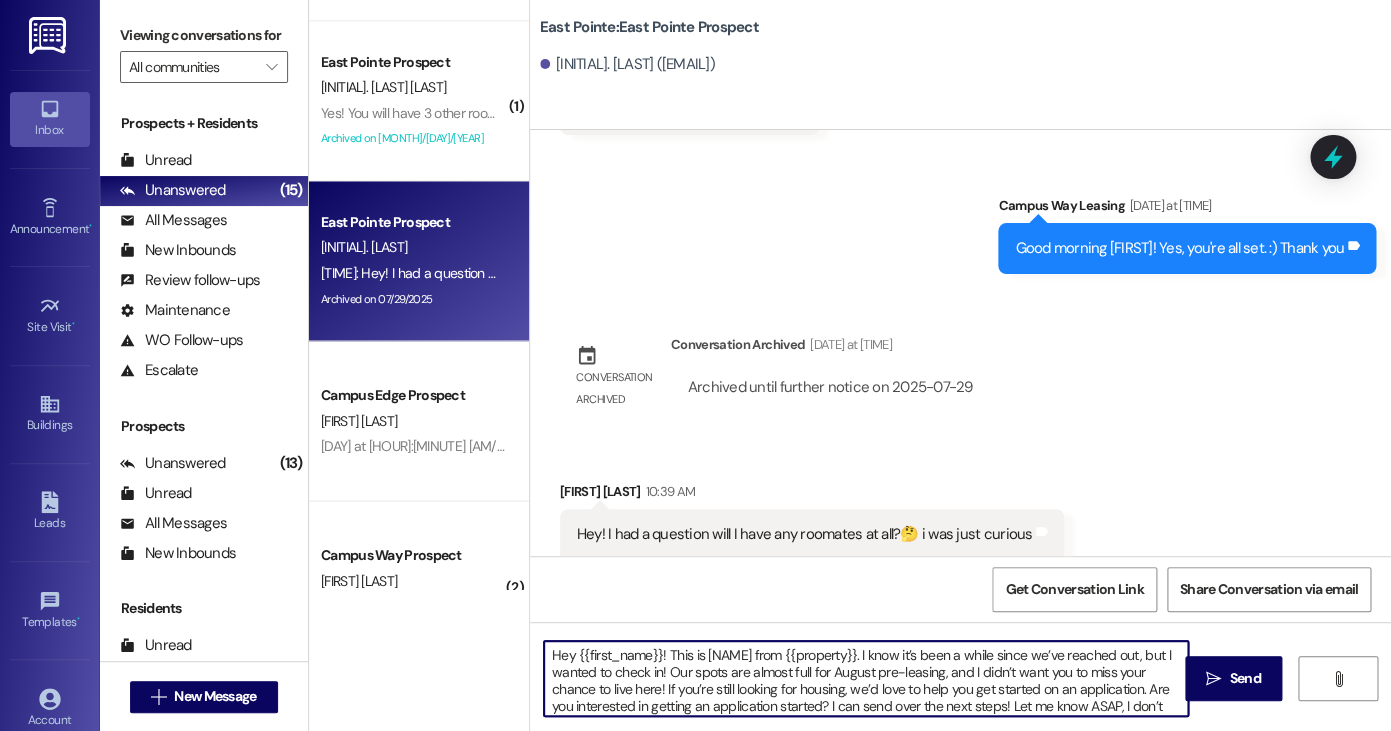 click on "Hey {{first_name}}! This is [NAME] from {{property}}. I know it’s been a while since we’ve reached out, but I wanted to check in! Our spots are almost full for August pre-leasing, and I didn’t want you to miss your chance to live here! If you’re still looking for housing, we’d love to help you get started on an application. Are you interested in getting an application started? I can send over the next steps! Let me know ASAP, I don’t want you to miss out if you're still looking for housing!
Talk soon!
Campus and Pointe Properties Management team" at bounding box center [866, 678] 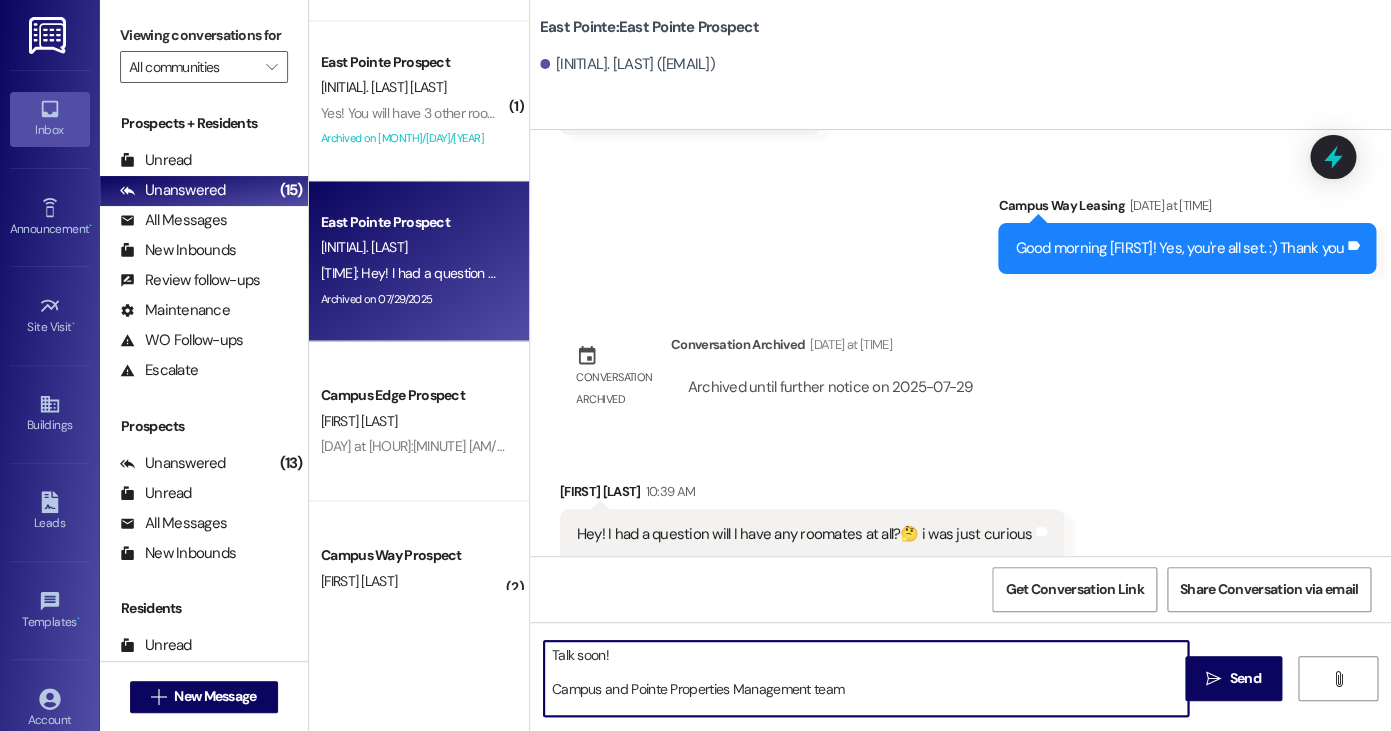 click on "Talk soon!
Campus and Pointe Properties Management team" at bounding box center (866, 678) 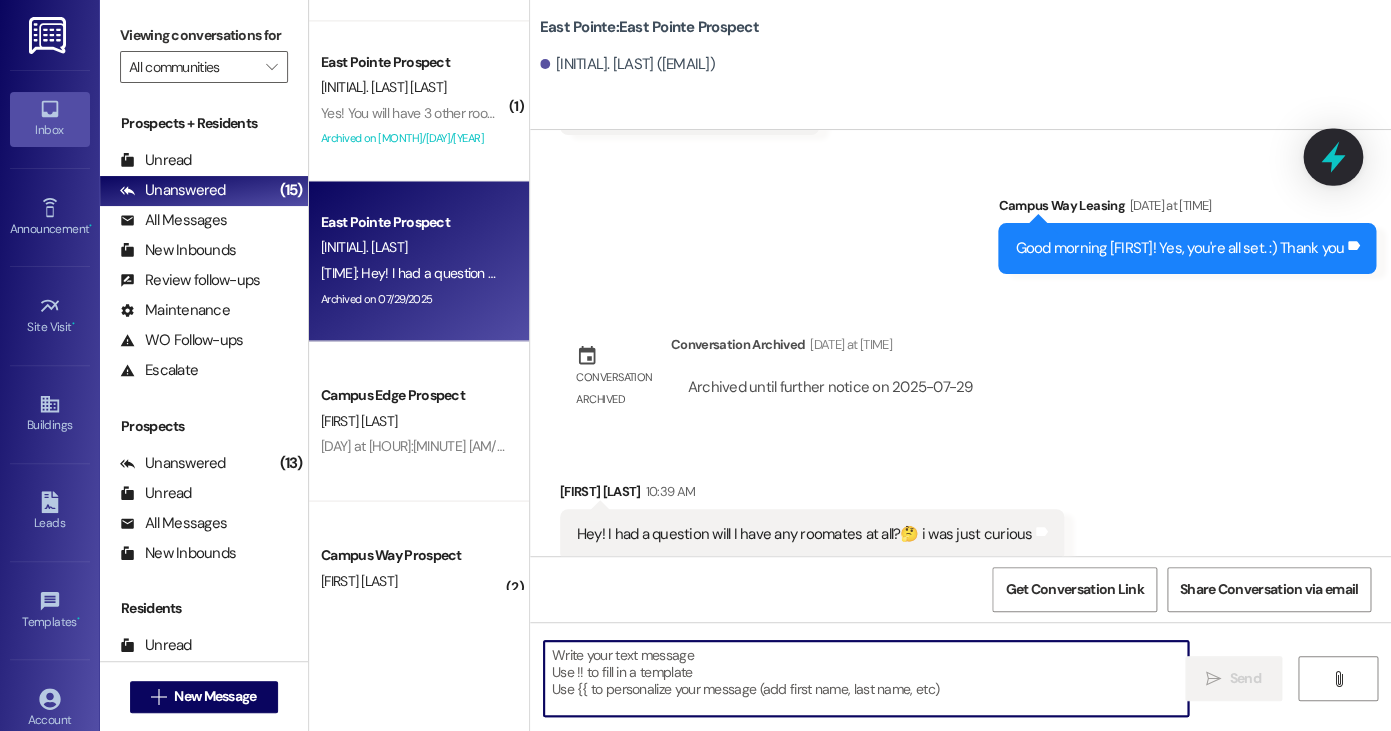 type 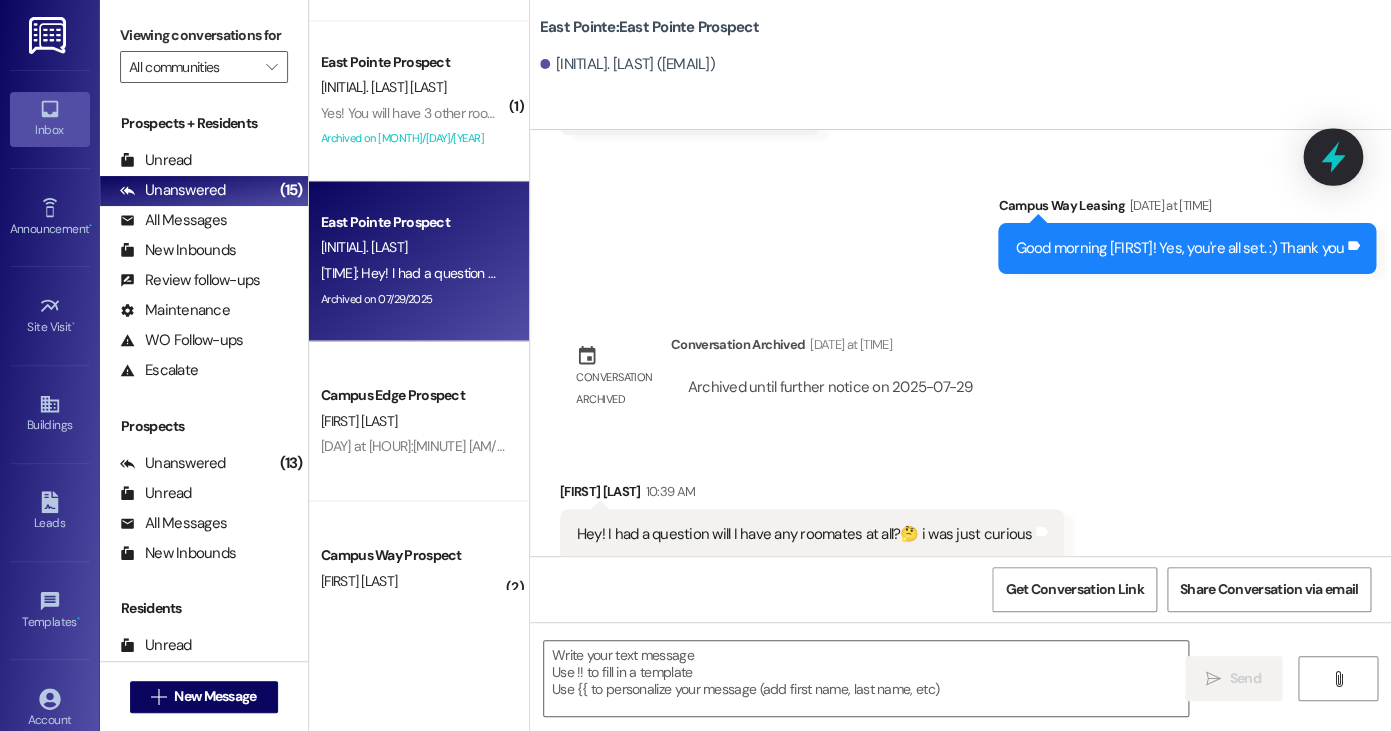 click 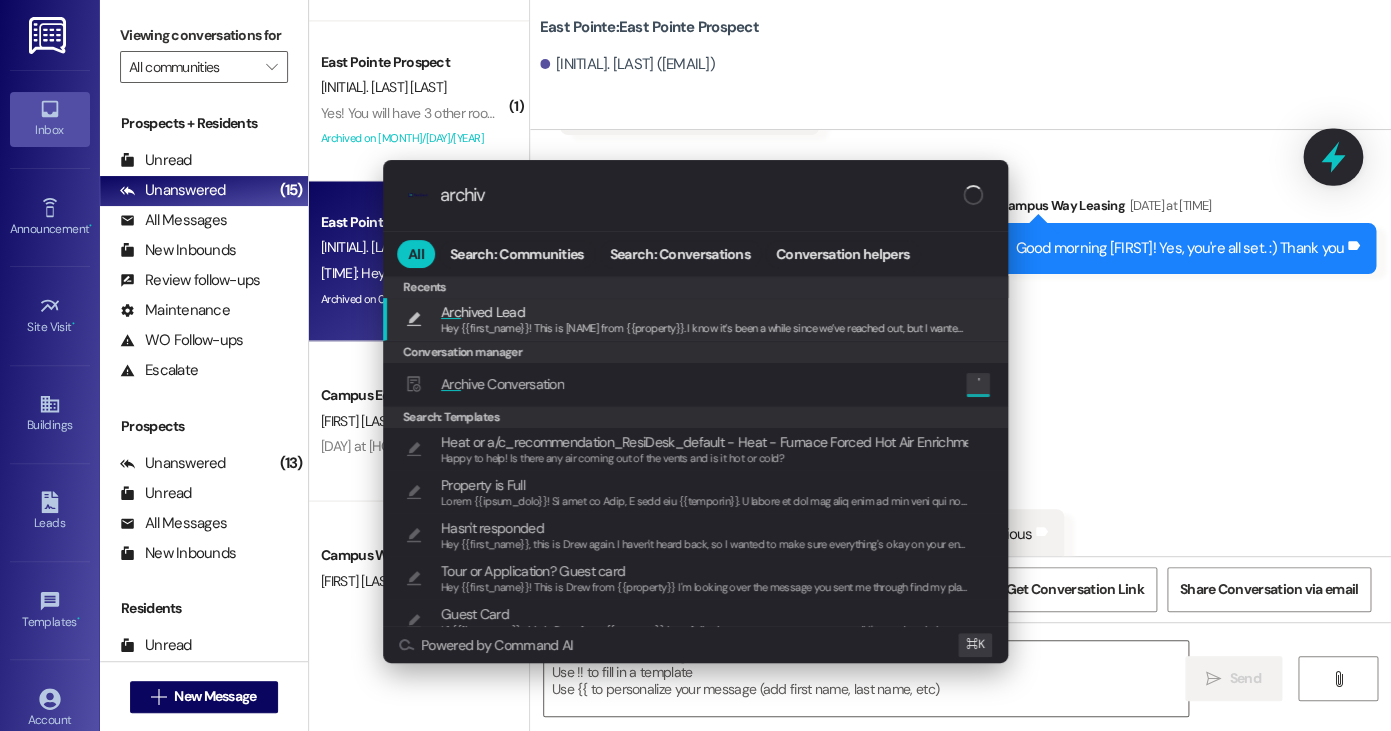 type on "archive" 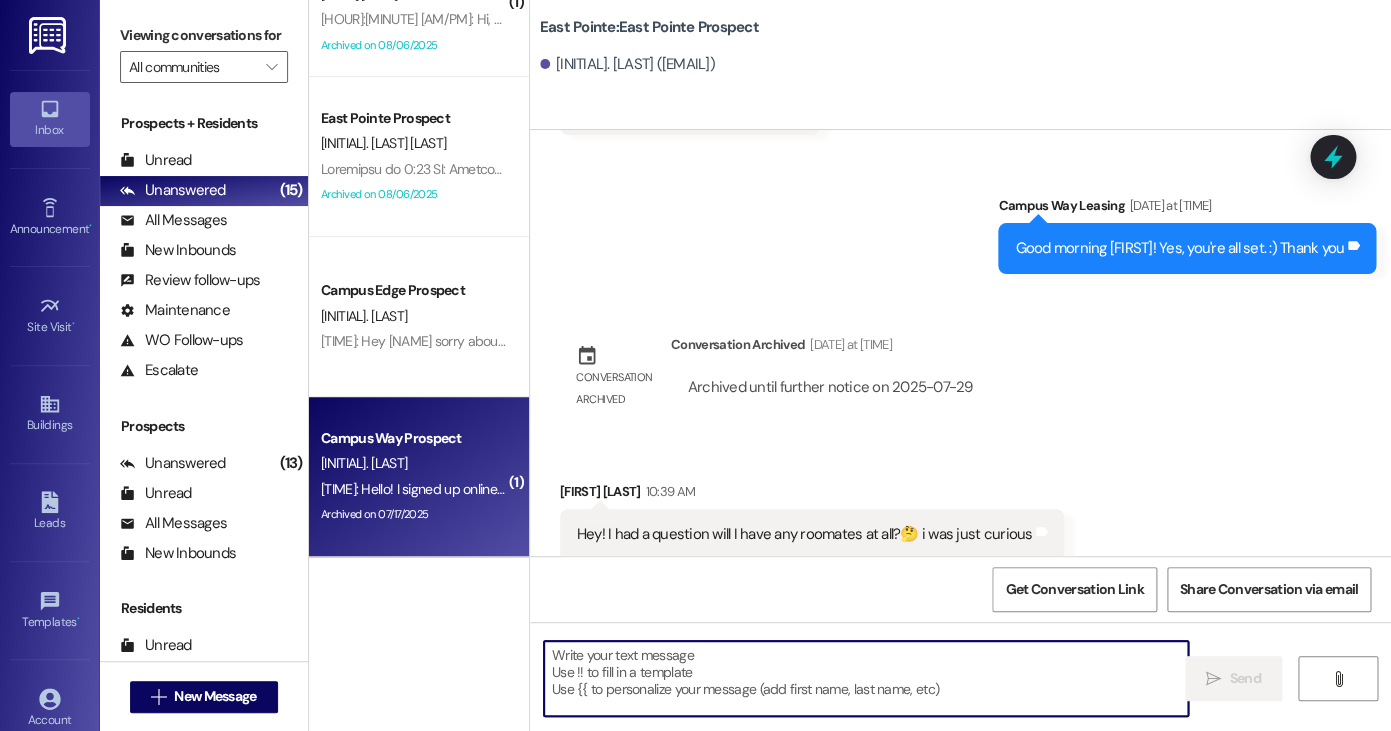 scroll, scrollTop: 217, scrollLeft: 0, axis: vertical 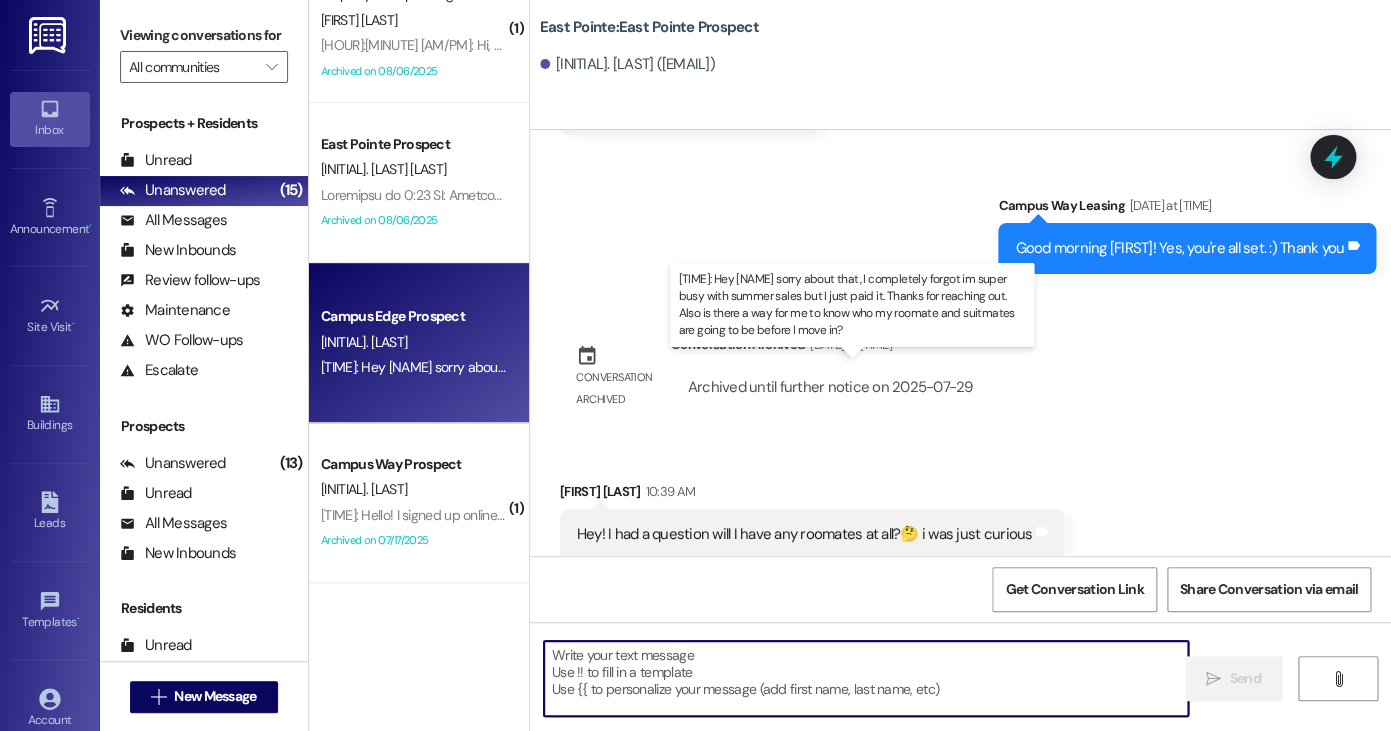 click on "[TIME]: Hey [FIRST] sorry about that, I completely forgot im super busy with summer sales but I just paid it. Thanks for reaching out. Also is there a way for me to know who my roomate and suitmates are going to be before I move in? [TIME]: Hey [FIRST] sorry about that, I completely forgot im super busy with summer sales but I just paid it. Thanks for reaching out. Also is there a way for me to know who my roomate and suitmates are going to be before I move in?" at bounding box center [991, 367] 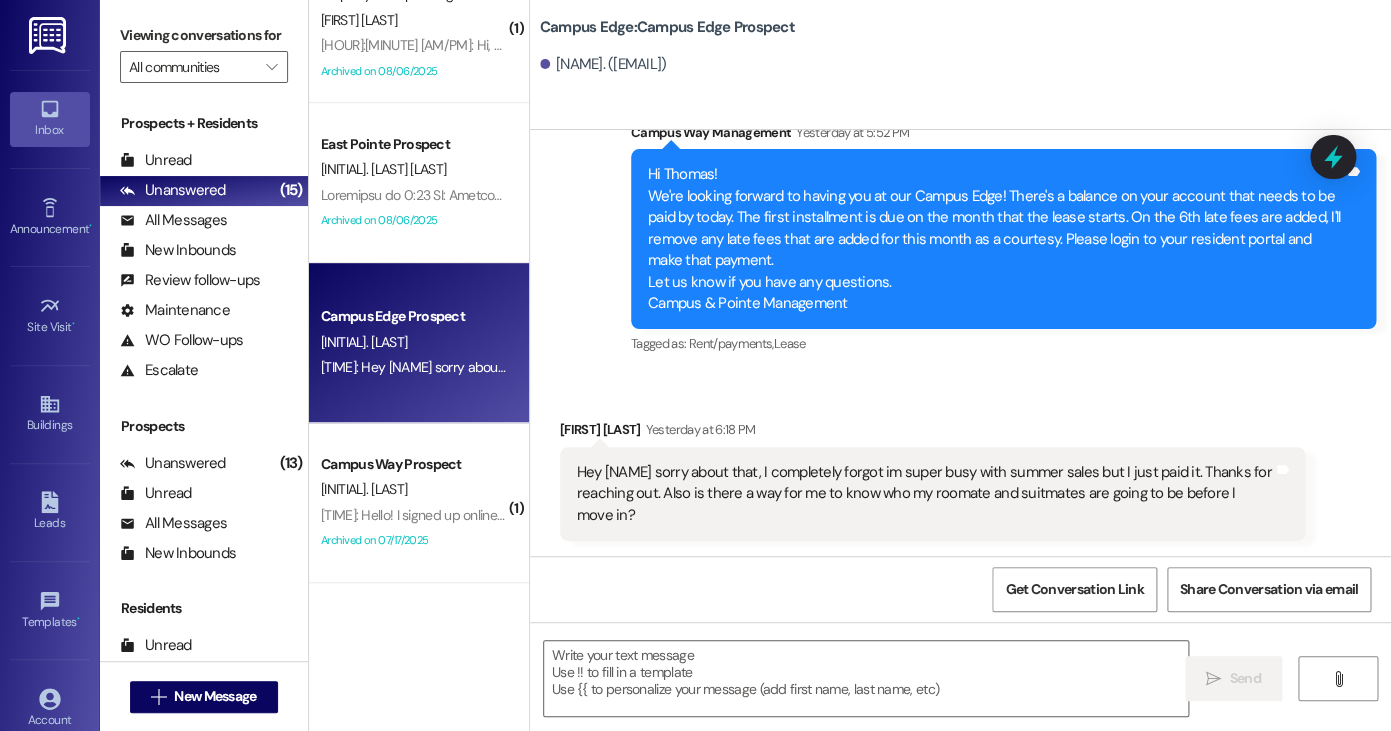 scroll, scrollTop: 625, scrollLeft: 0, axis: vertical 